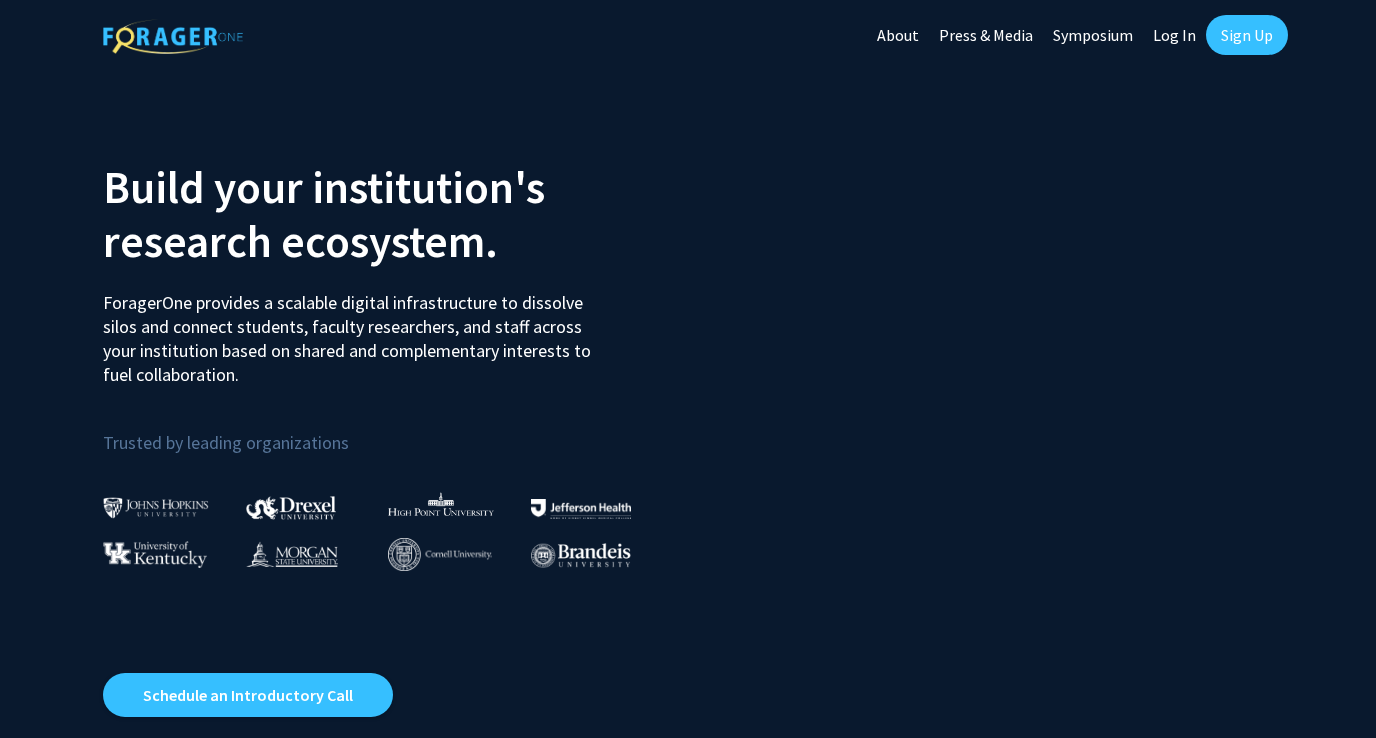 scroll, scrollTop: 0, scrollLeft: 0, axis: both 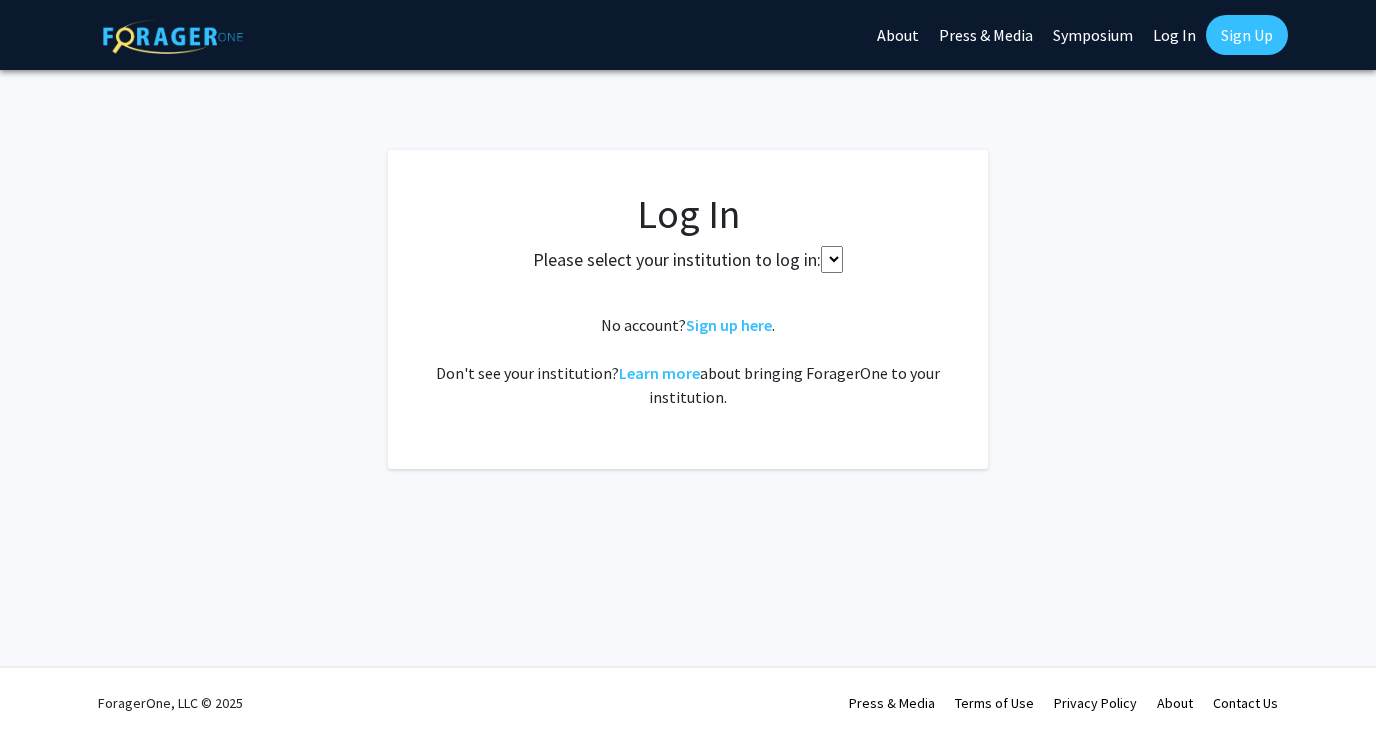 select 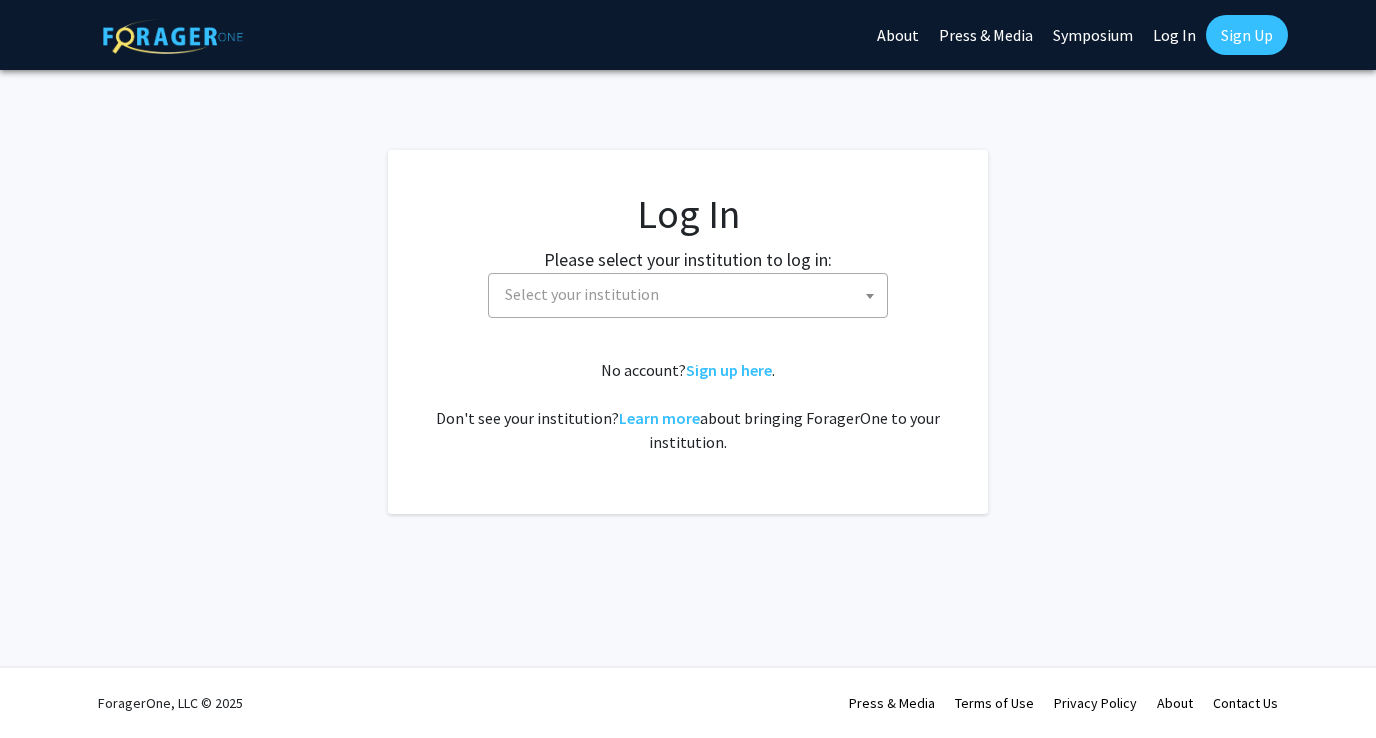 click on "Select your institution" at bounding box center [692, 294] 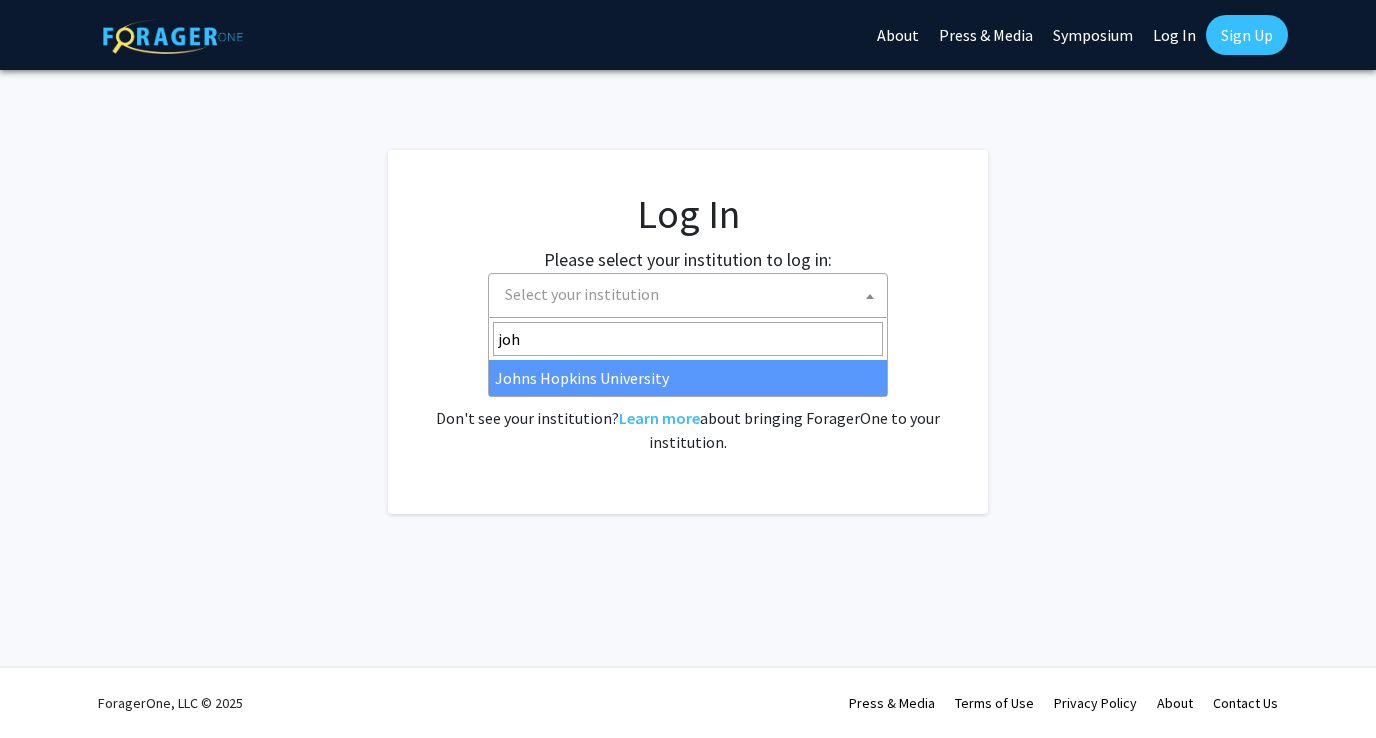 type on "joh" 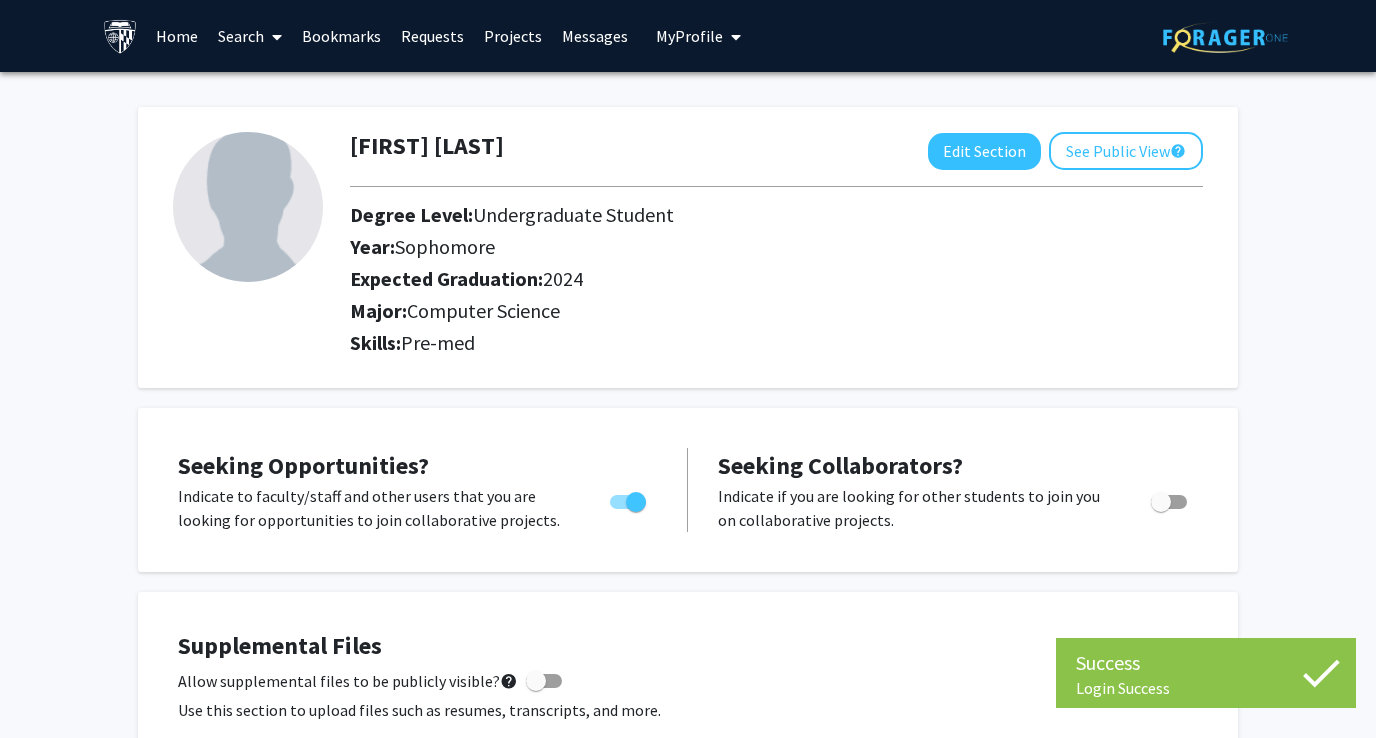 scroll, scrollTop: 21, scrollLeft: 0, axis: vertical 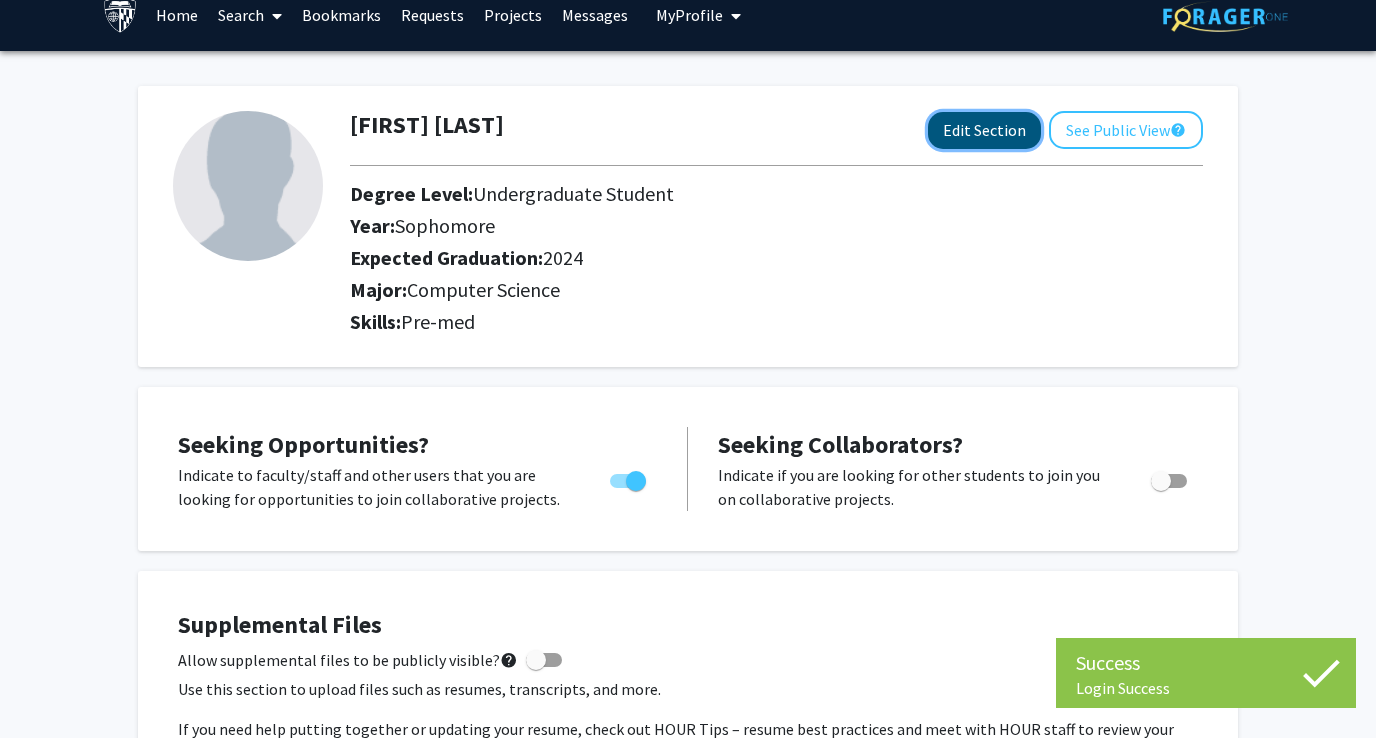 click on "Edit Section" 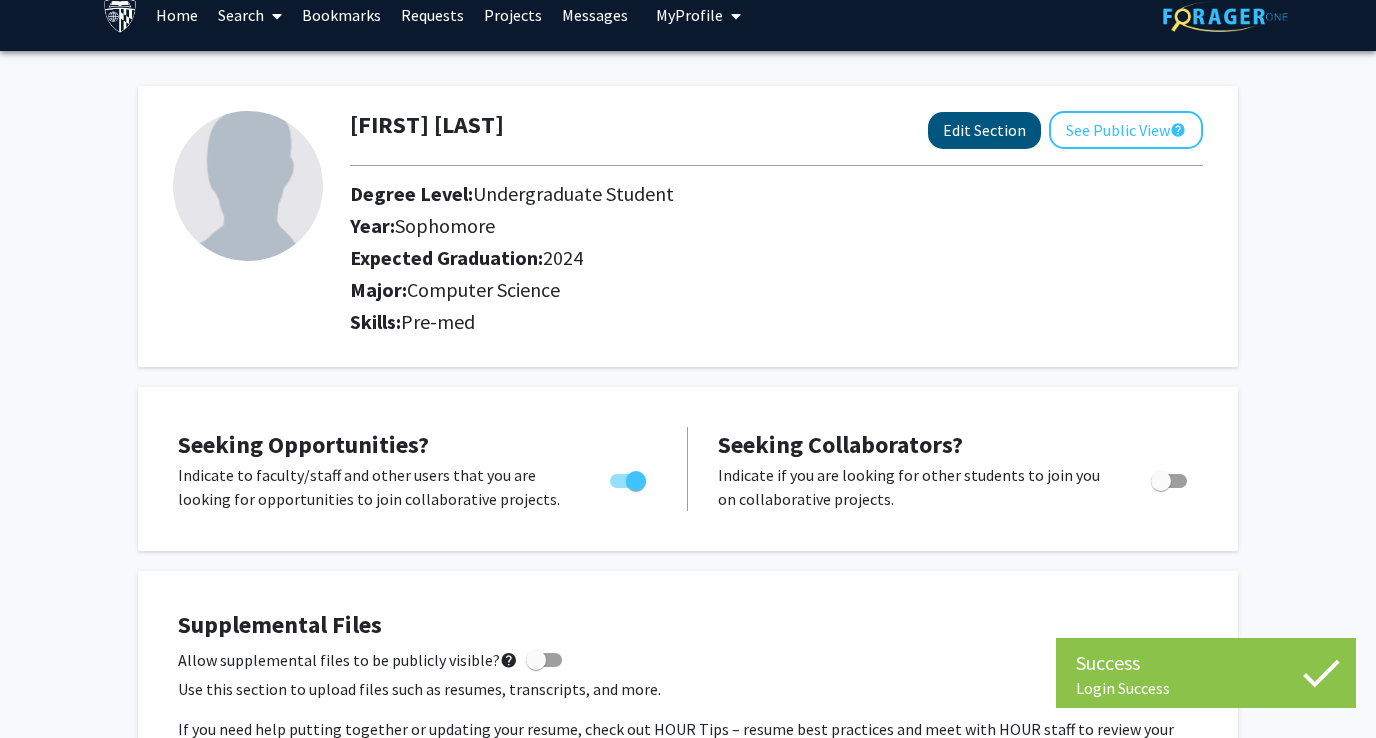 select on "sophomore" 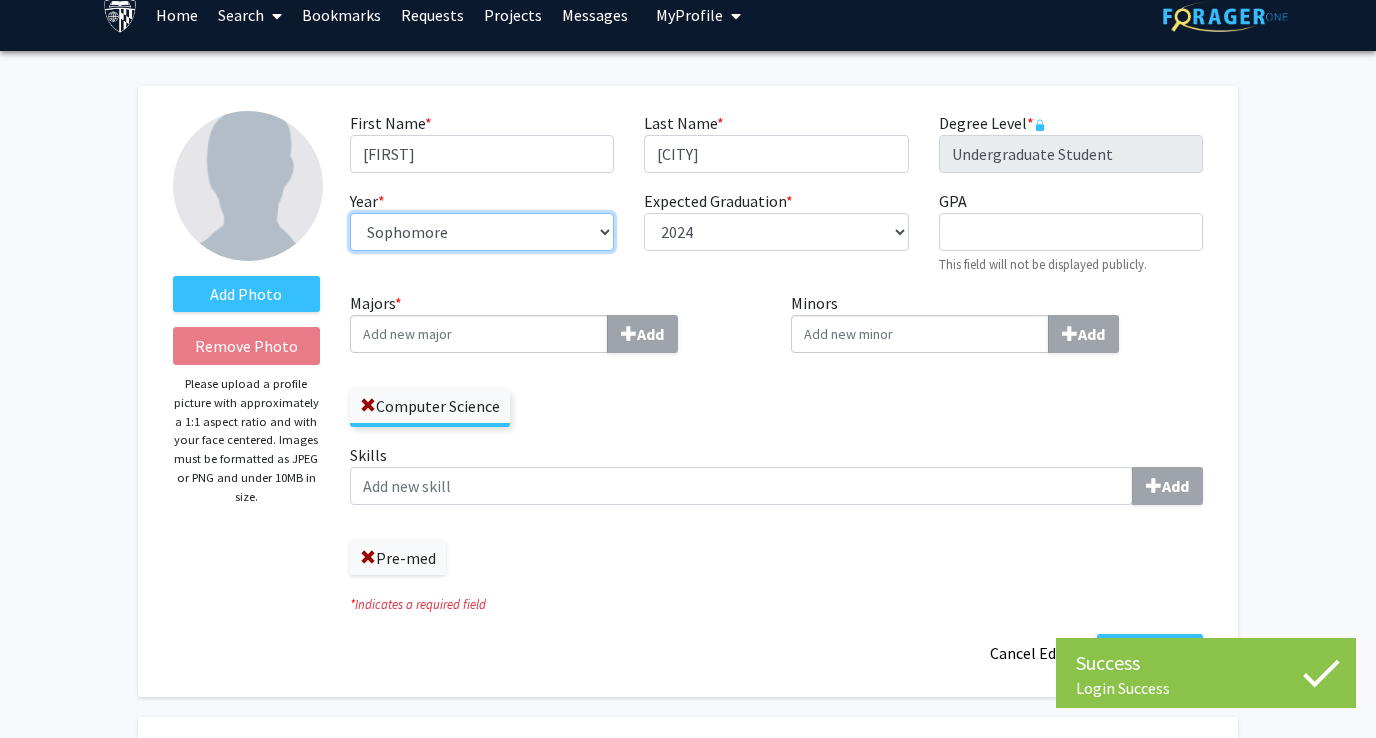 click on "---  First-year   Sophomore   Junior   Senior   Postbaccalaureate Certificate" at bounding box center (482, 232) 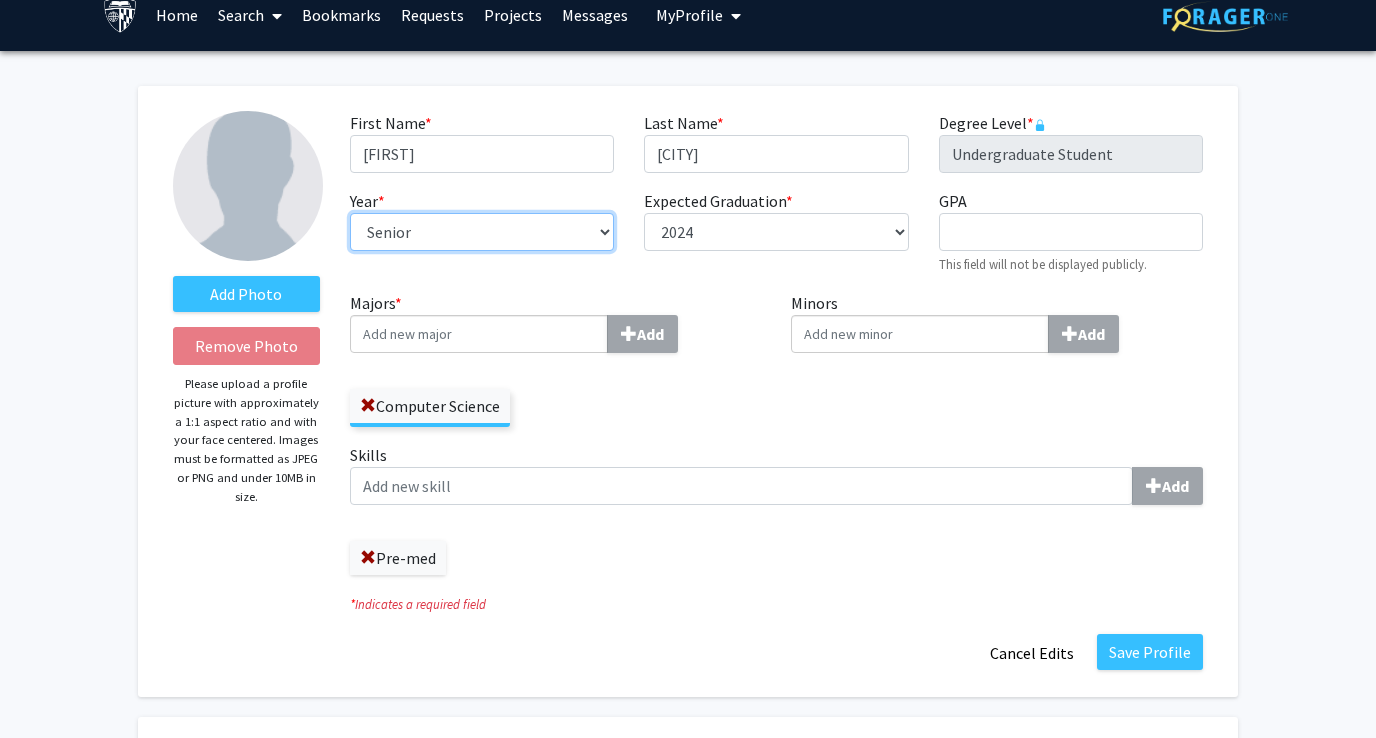 click on "---  First-year   Sophomore   Junior   Senior   Postbaccalaureate Certificate" at bounding box center (482, 232) 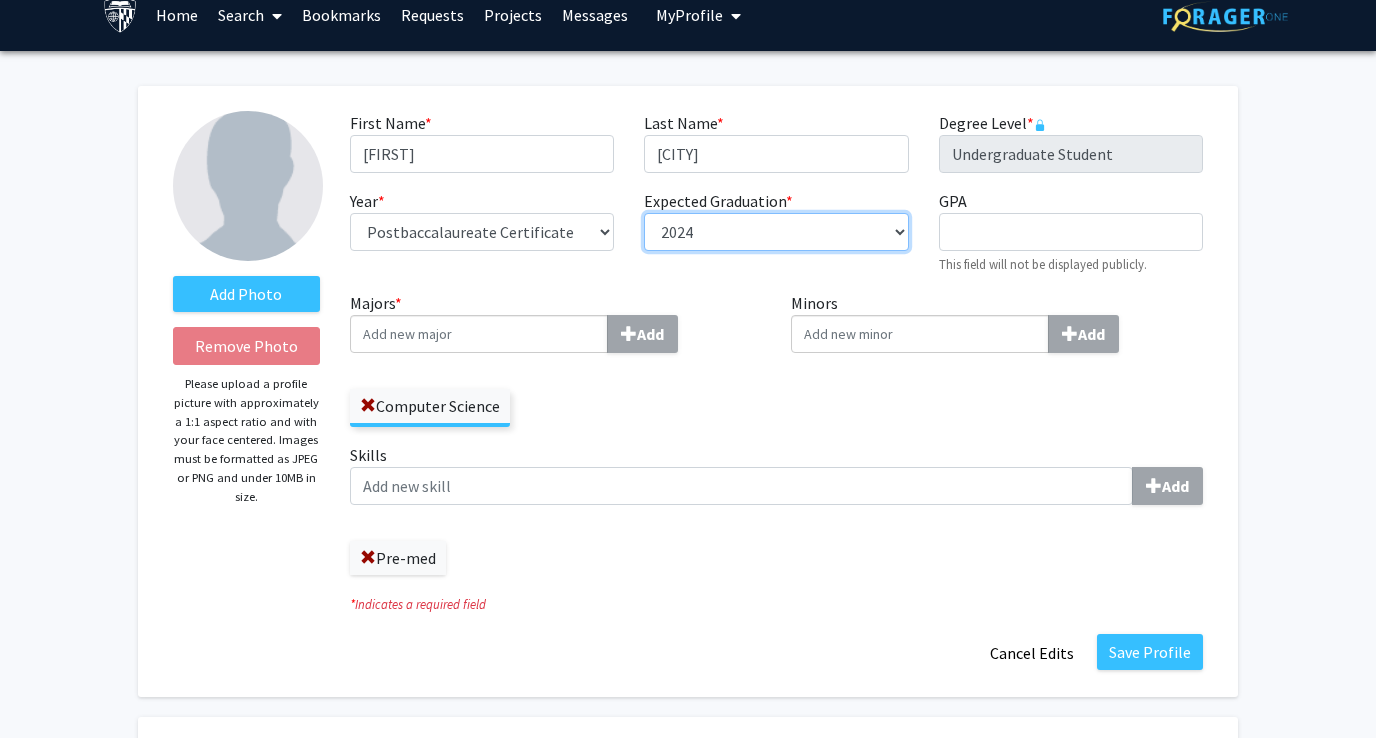 click on "---  2018   2019   2020   2021   2022   2023   2024   2025   2026   2027   2028   2029   2030   2031" at bounding box center [776, 232] 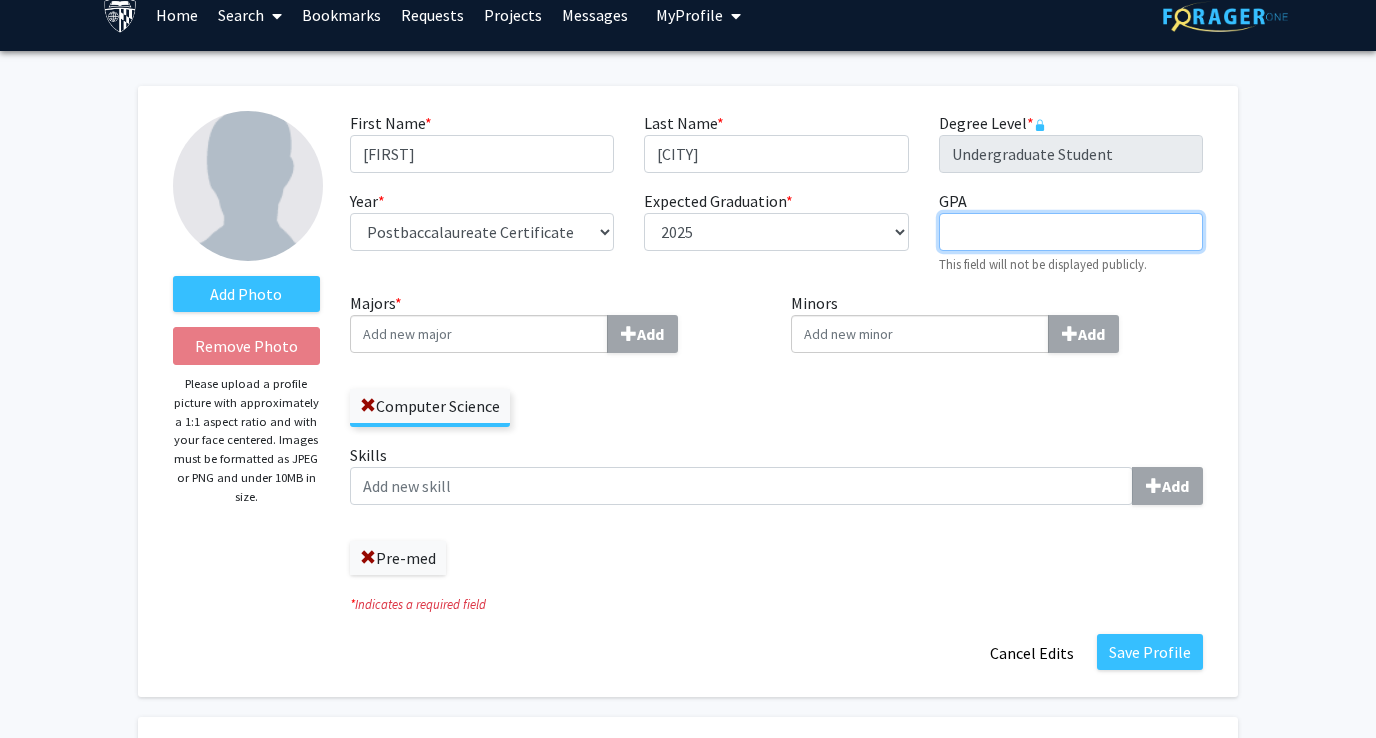click on "GPA  required" at bounding box center (1071, 232) 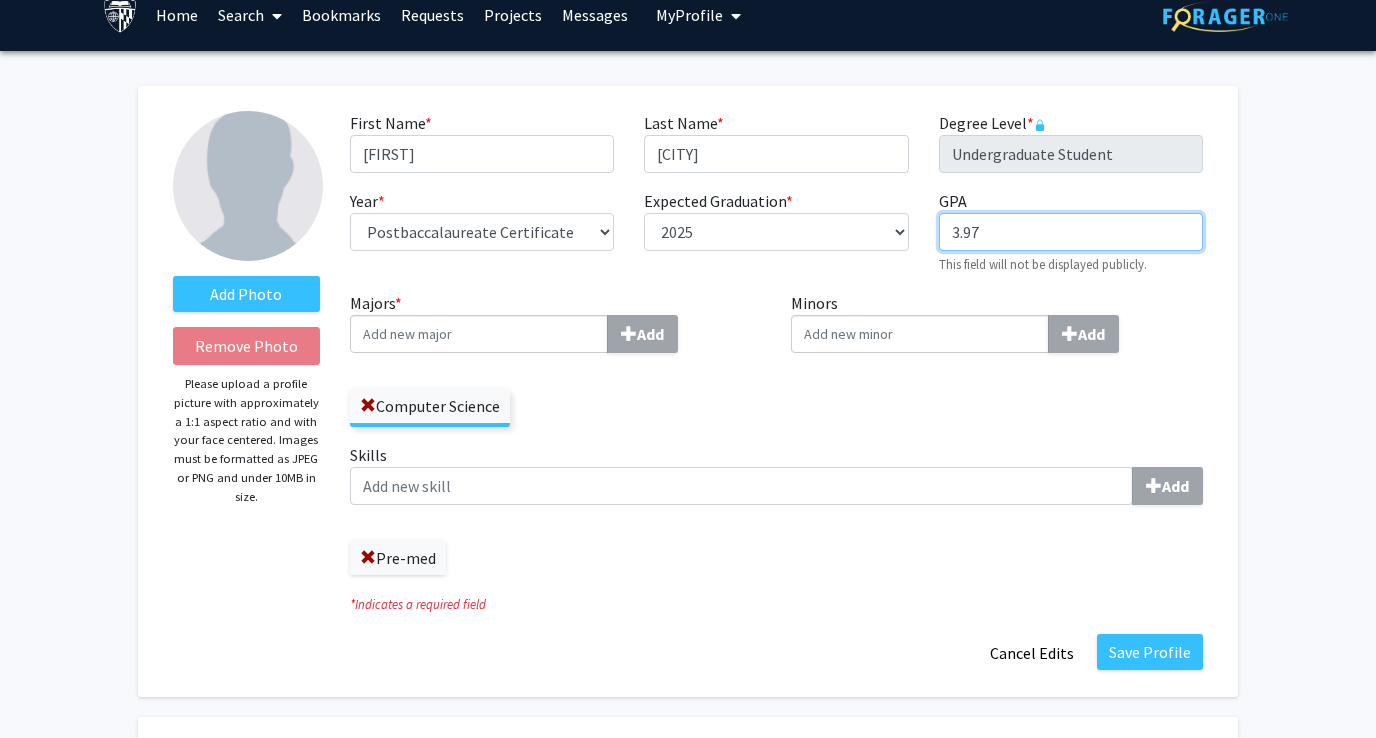 type on "3.97" 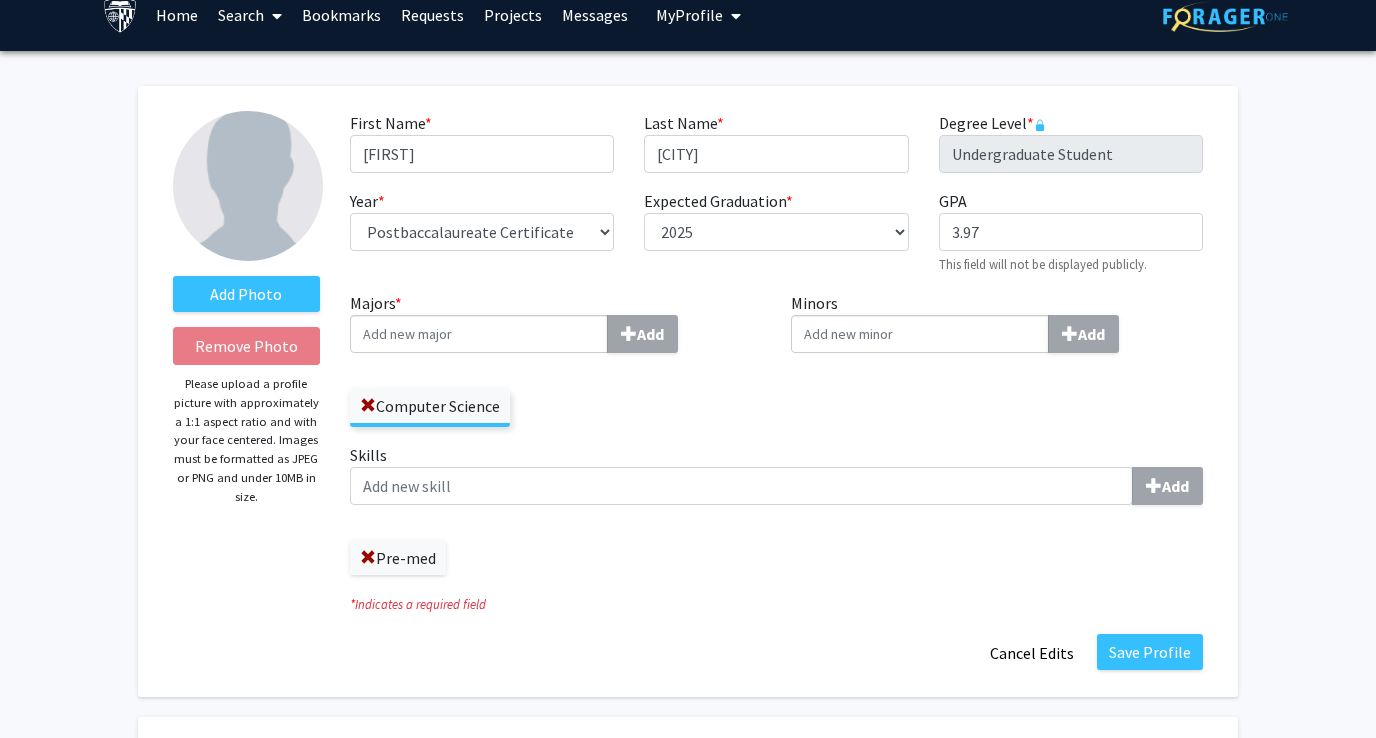 click on "Minors  Add" 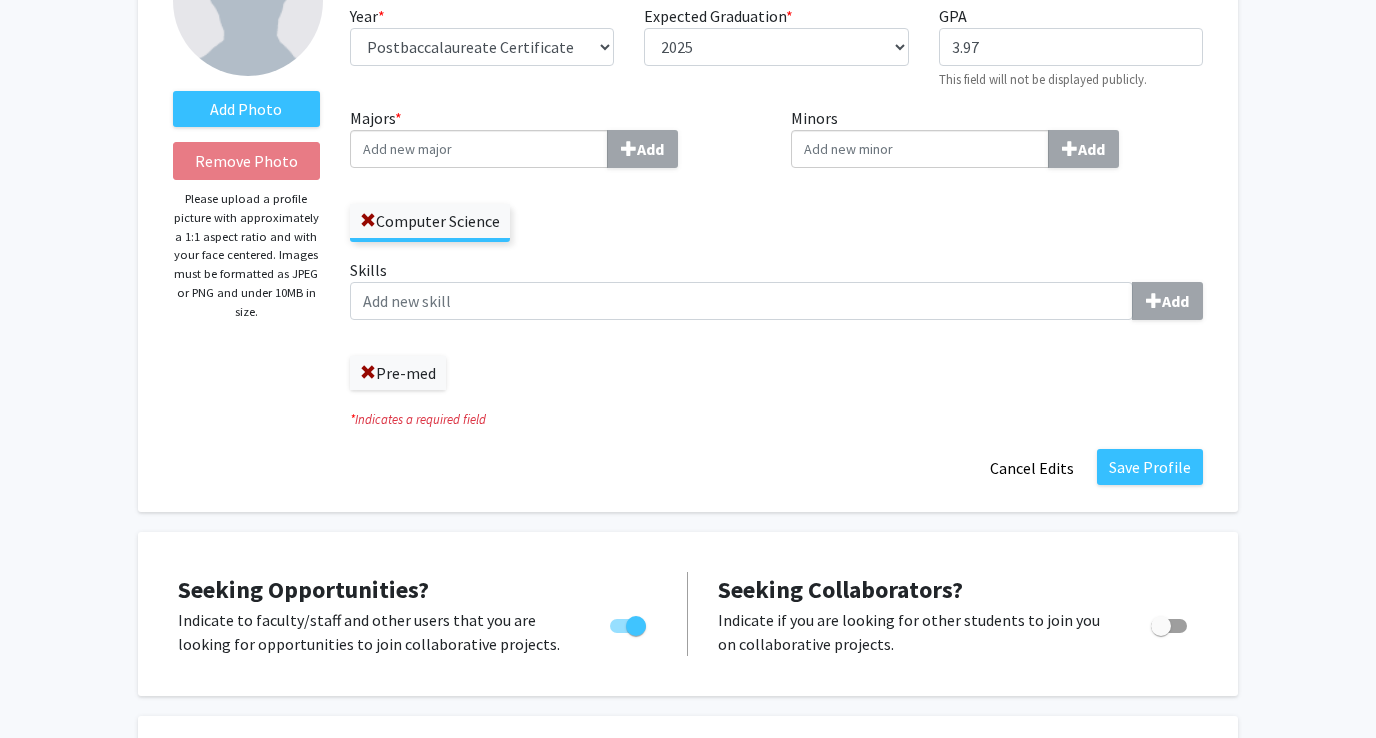 scroll, scrollTop: 207, scrollLeft: 0, axis: vertical 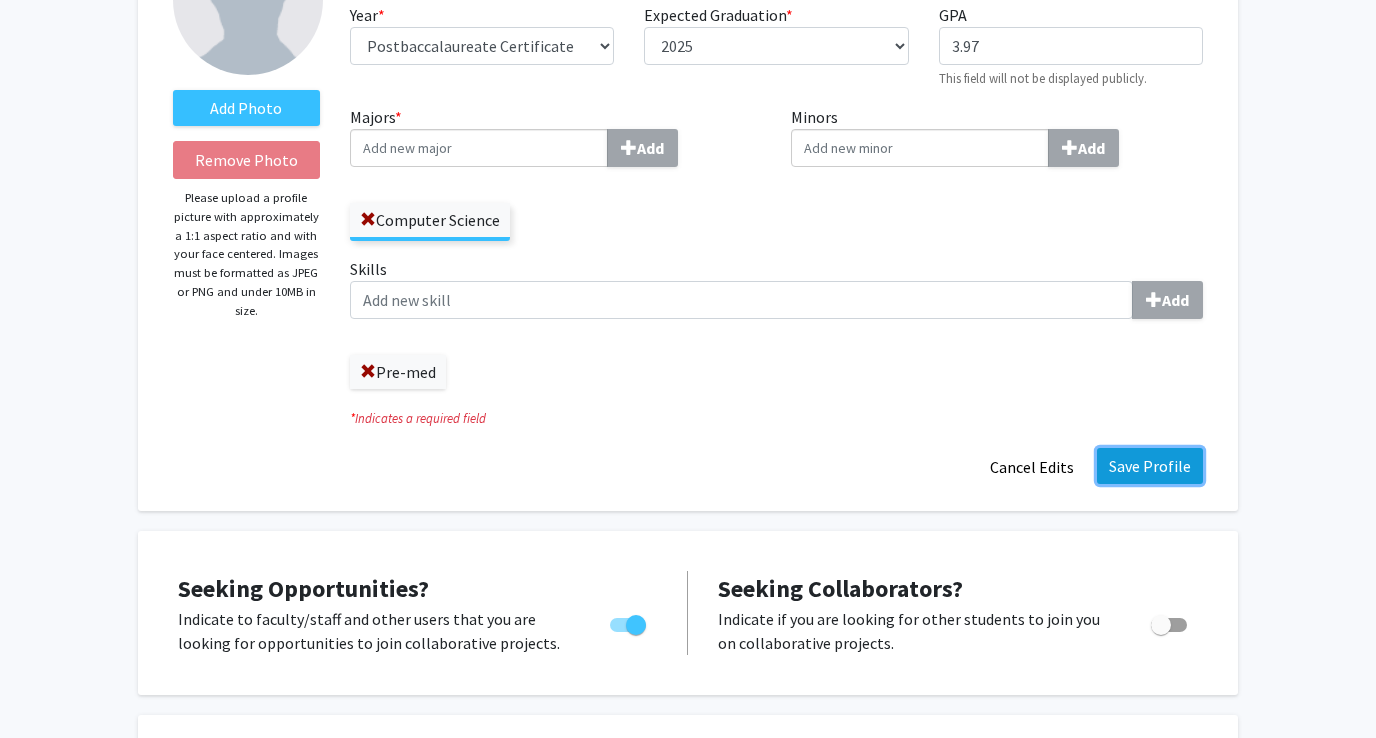click on "Save Profile" 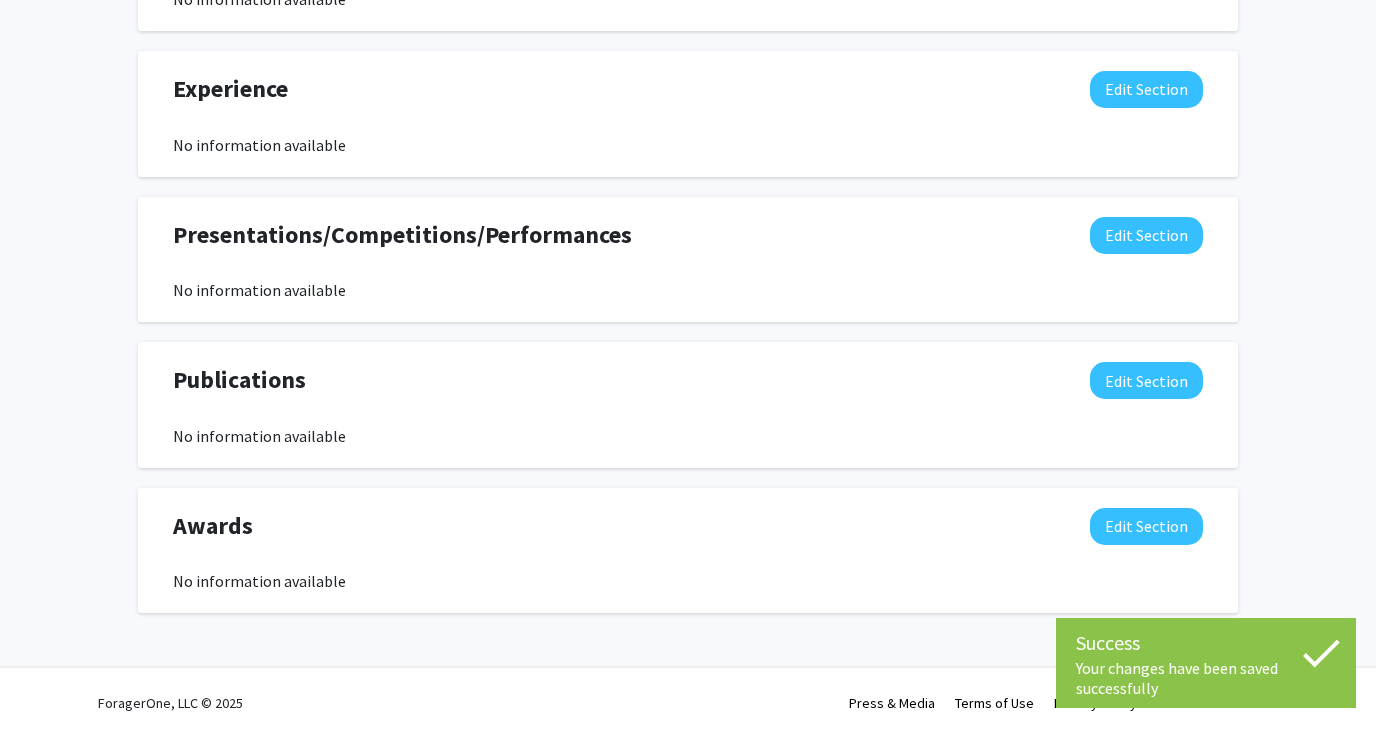 scroll, scrollTop: 0, scrollLeft: 0, axis: both 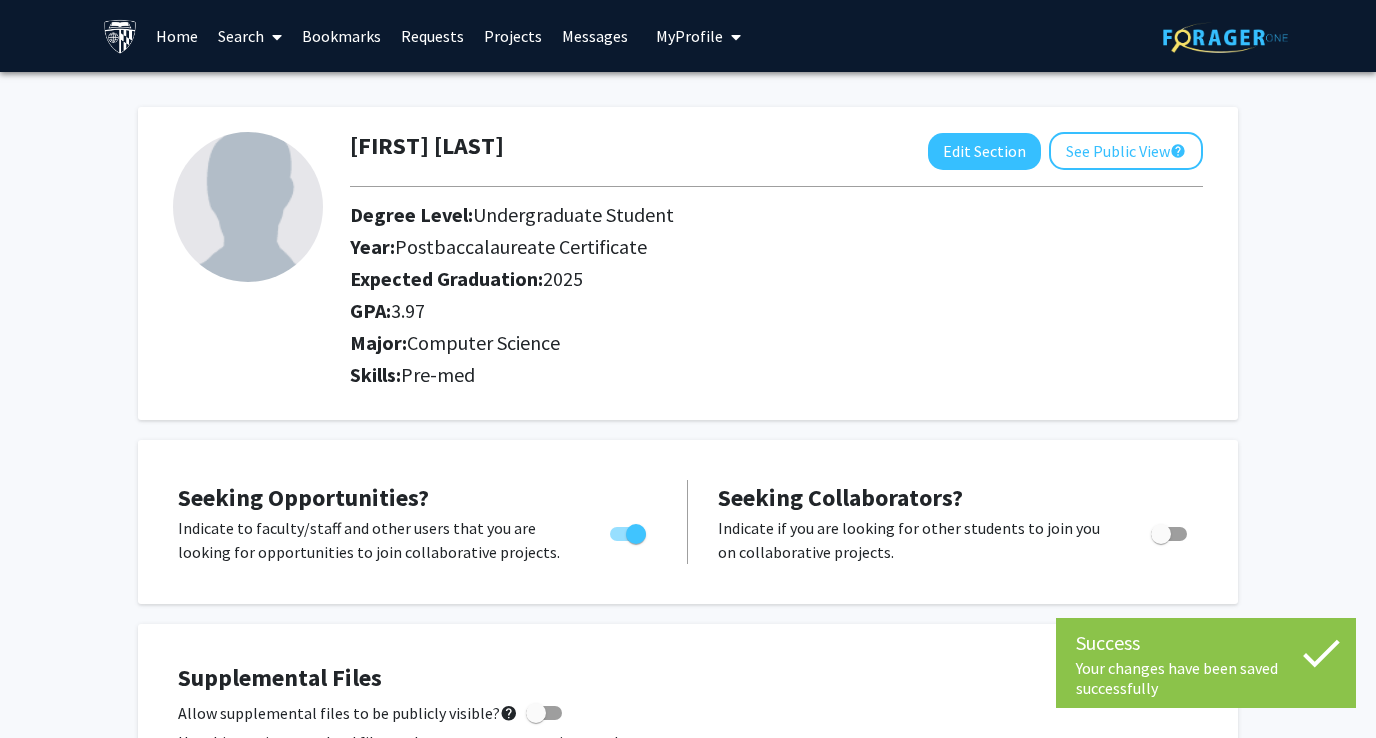 click on "Search" at bounding box center [250, 36] 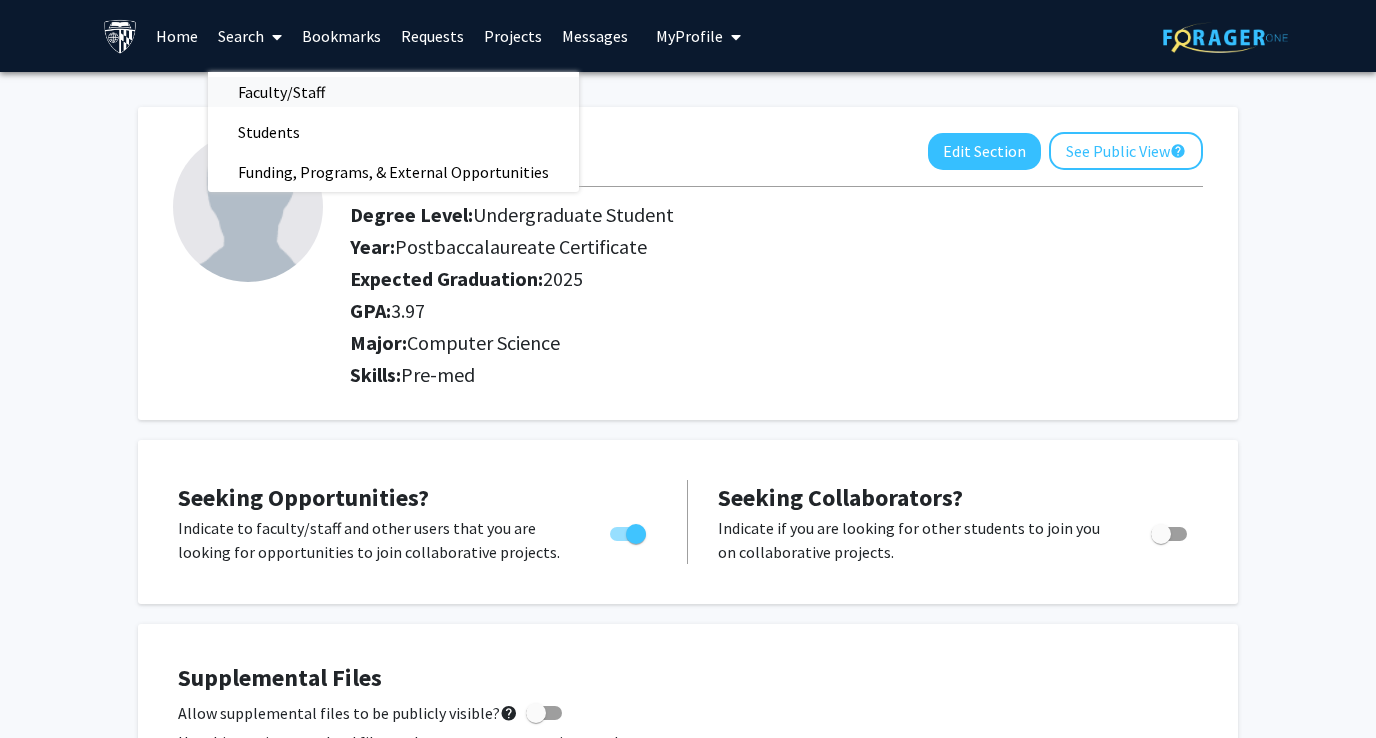click on "Faculty/Staff" at bounding box center [281, 92] 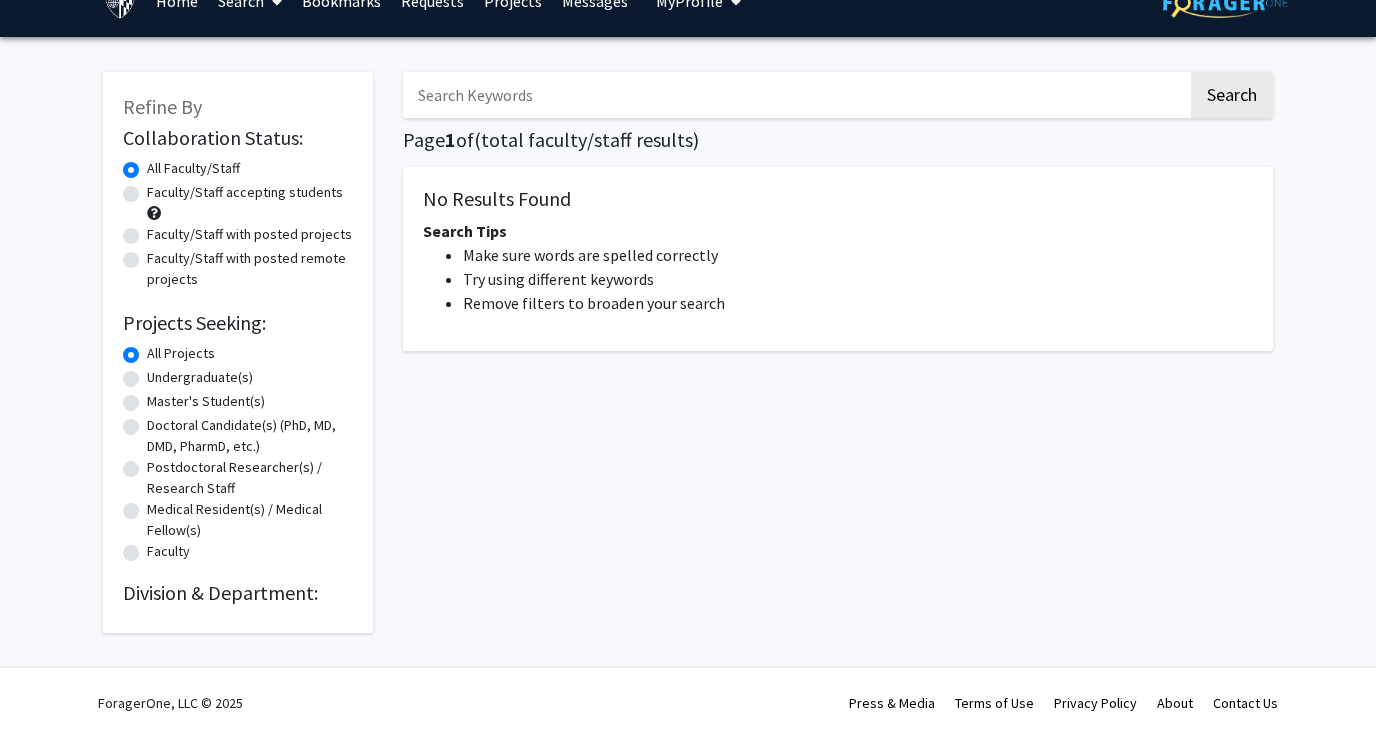 scroll, scrollTop: 0, scrollLeft: 0, axis: both 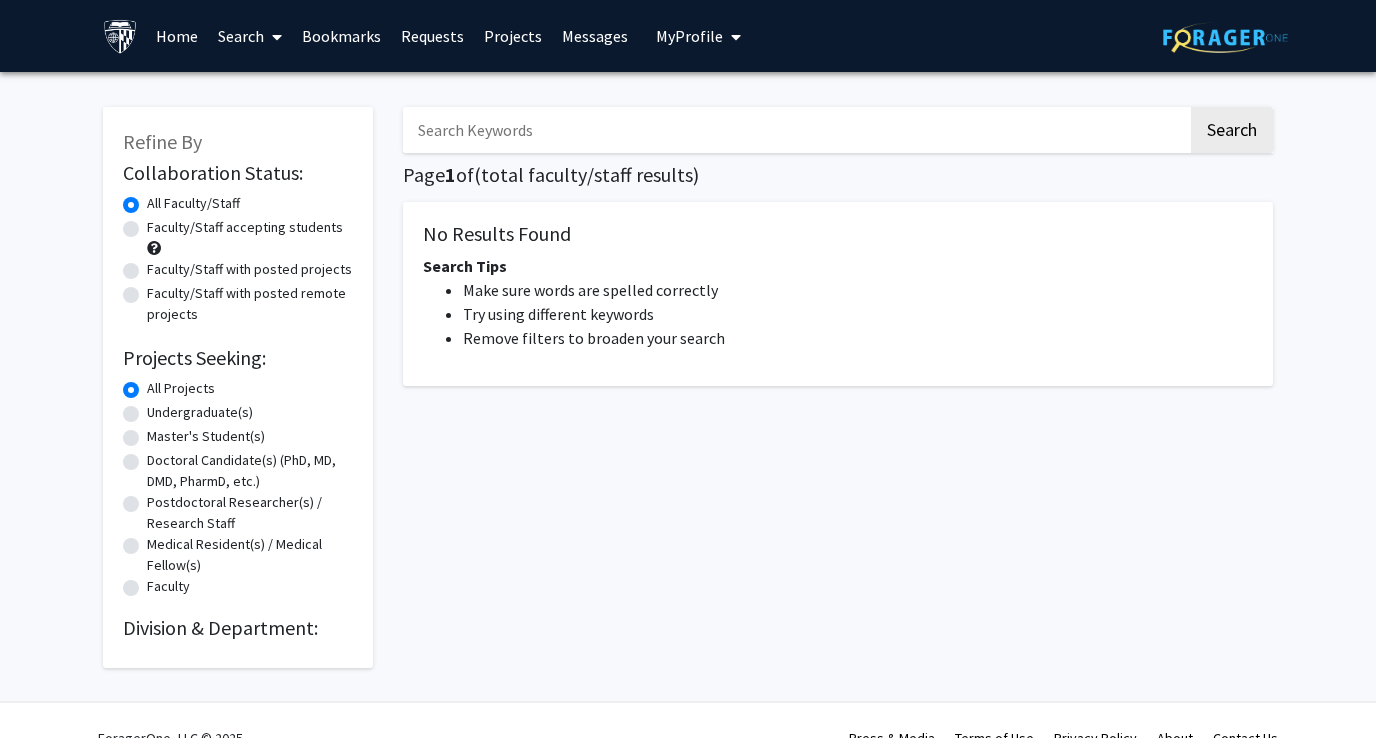 click at bounding box center [273, 37] 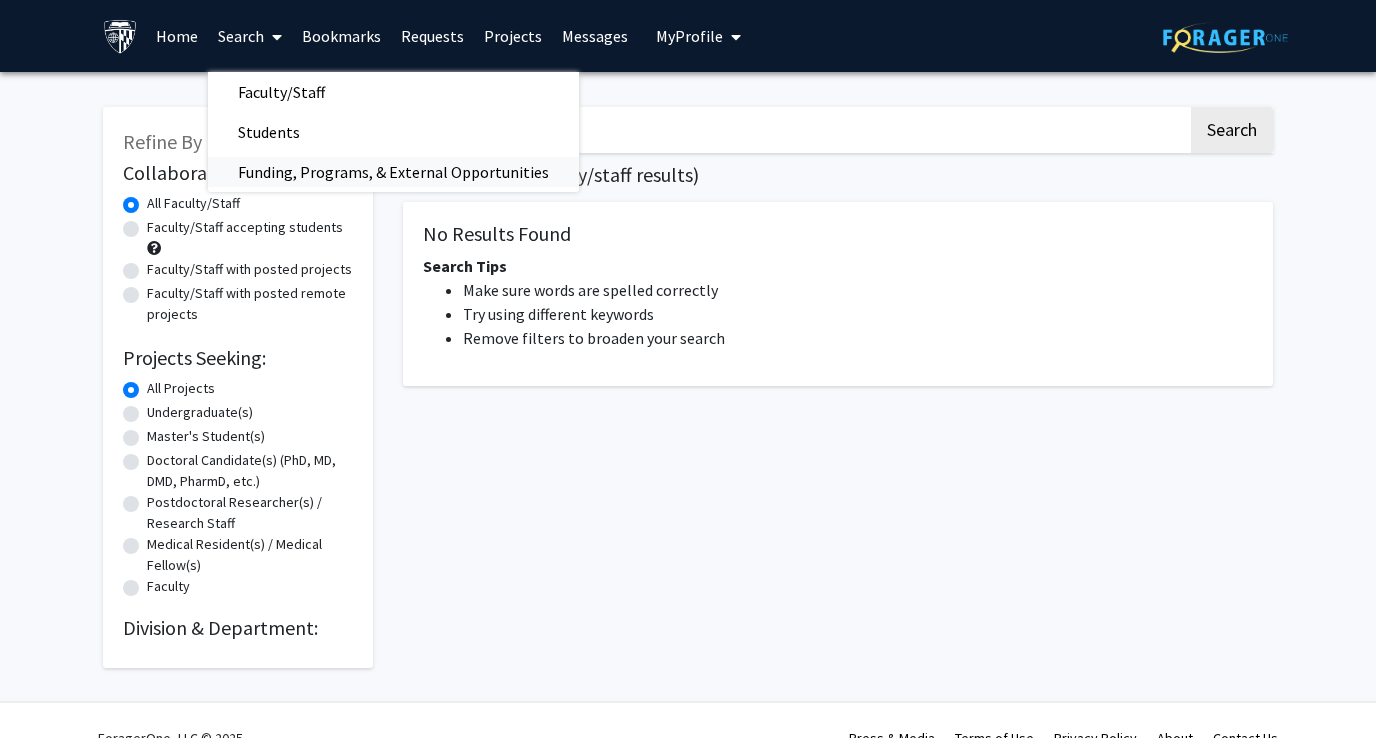 click on "Funding, Programs, & External Opportunities" at bounding box center [393, 172] 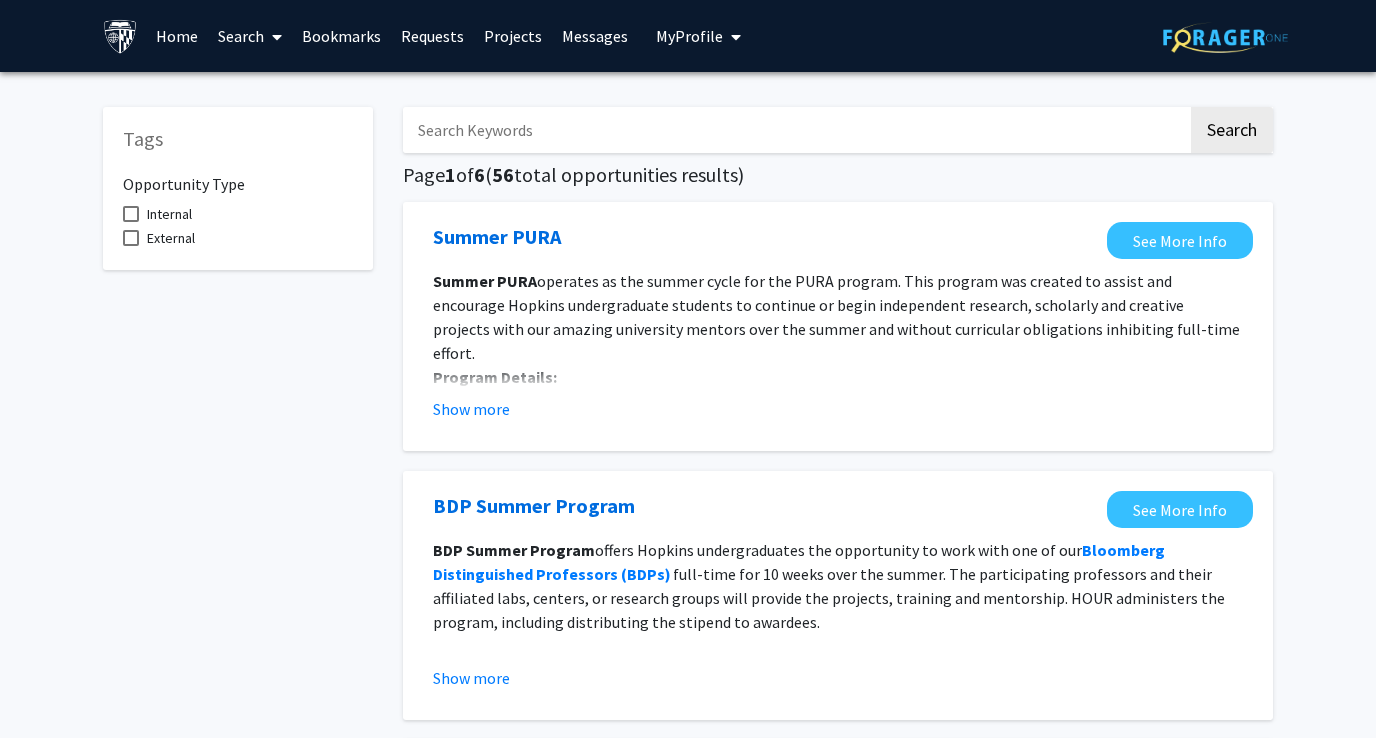 click on "Search" at bounding box center (250, 36) 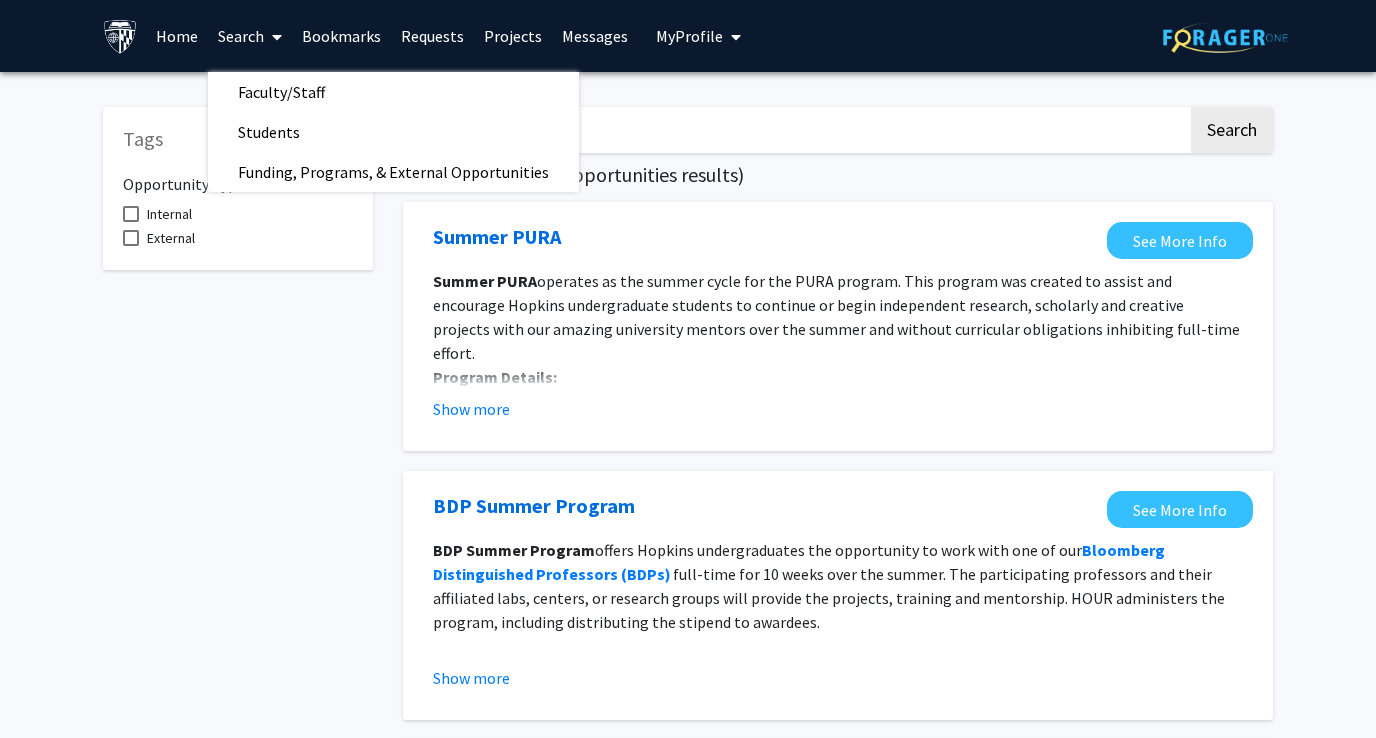 click on "Projects" at bounding box center (513, 36) 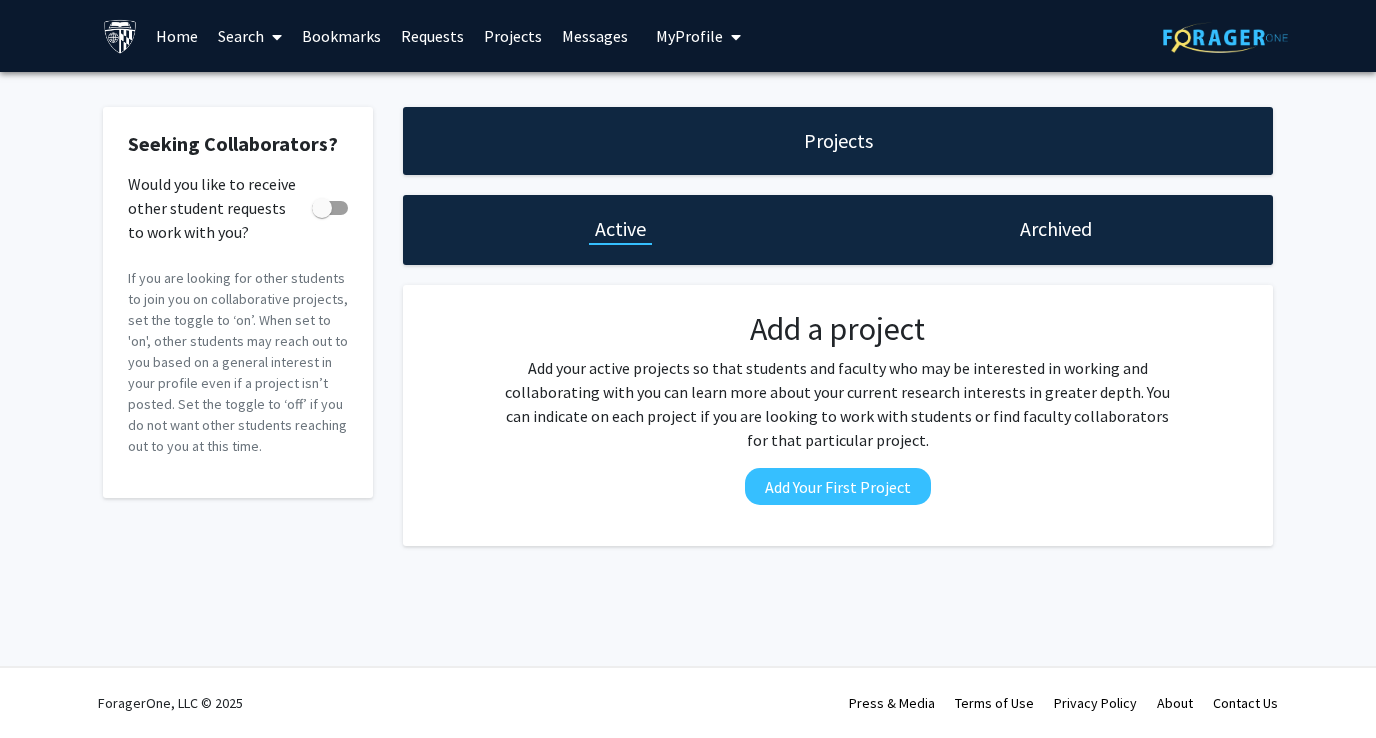 click on "Home" at bounding box center (177, 36) 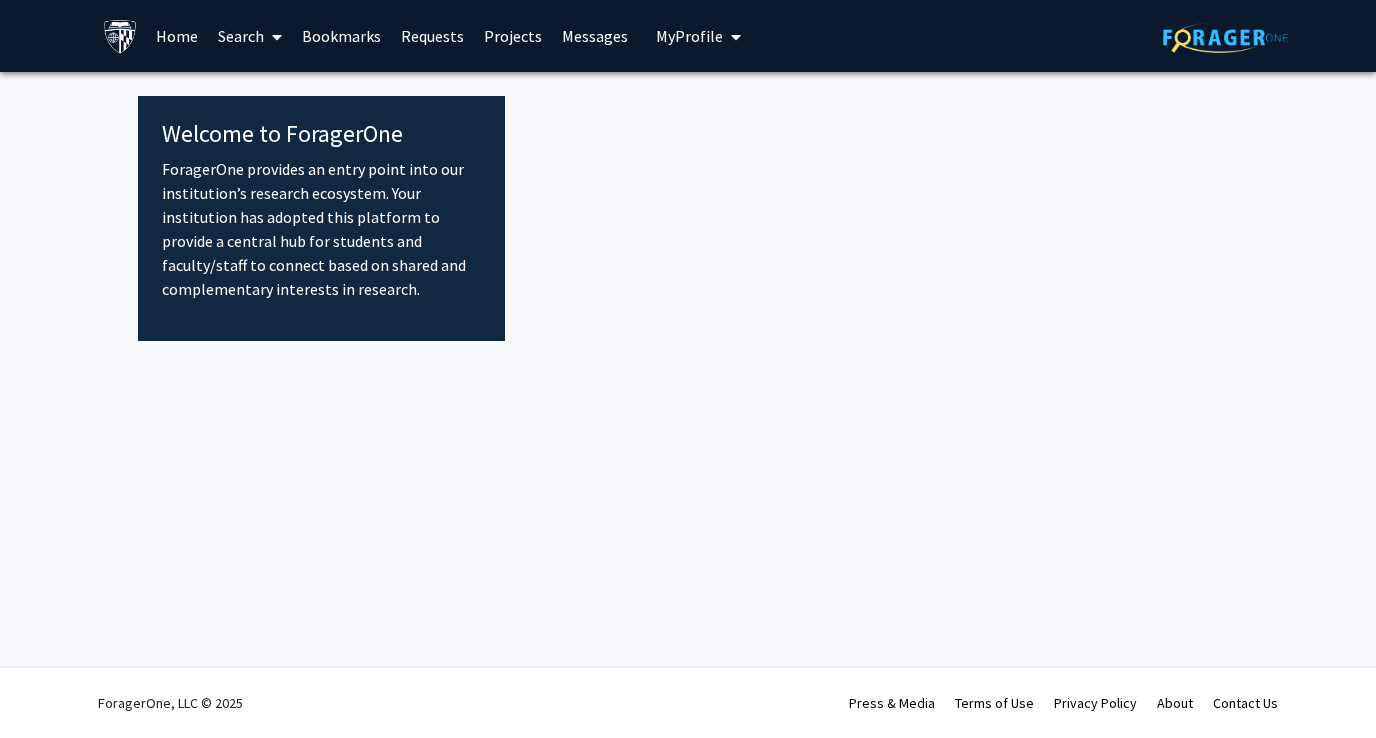 click on "Search" at bounding box center (250, 36) 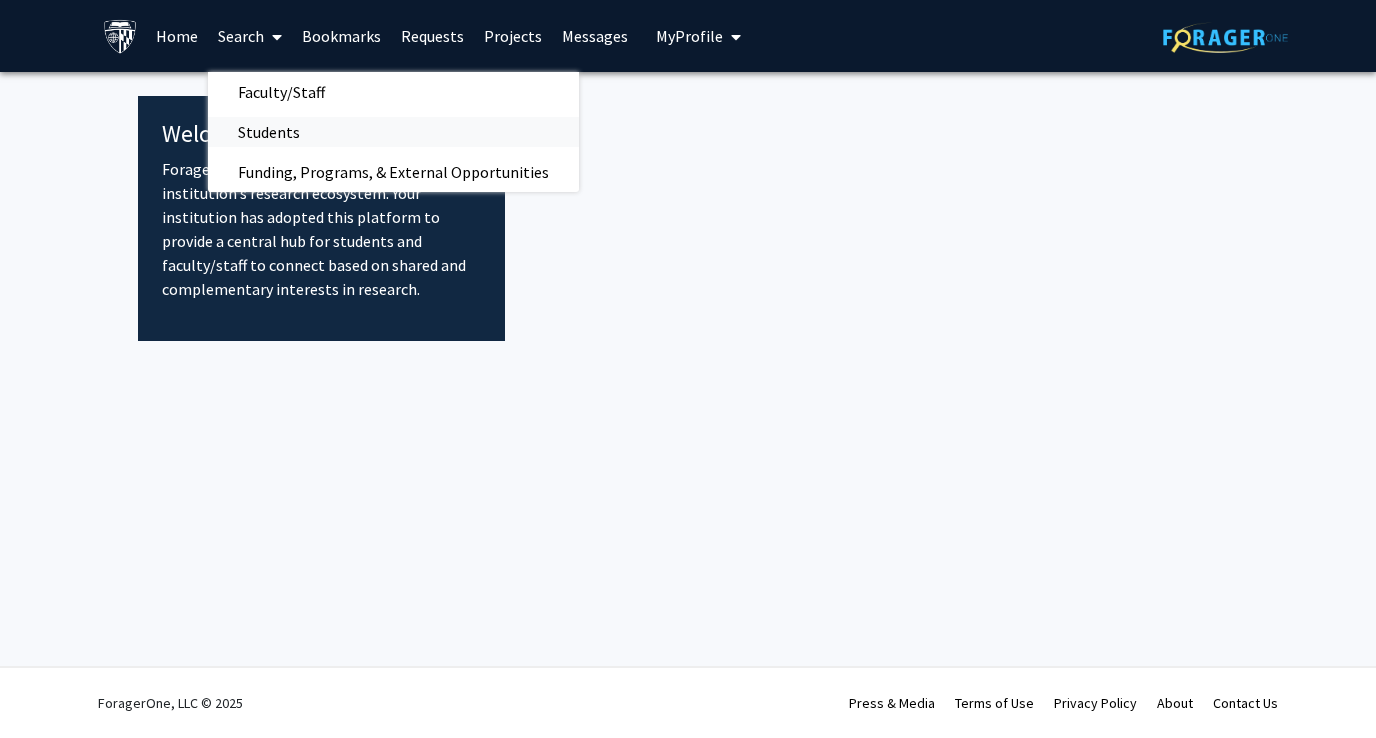 click on "Students" at bounding box center [269, 132] 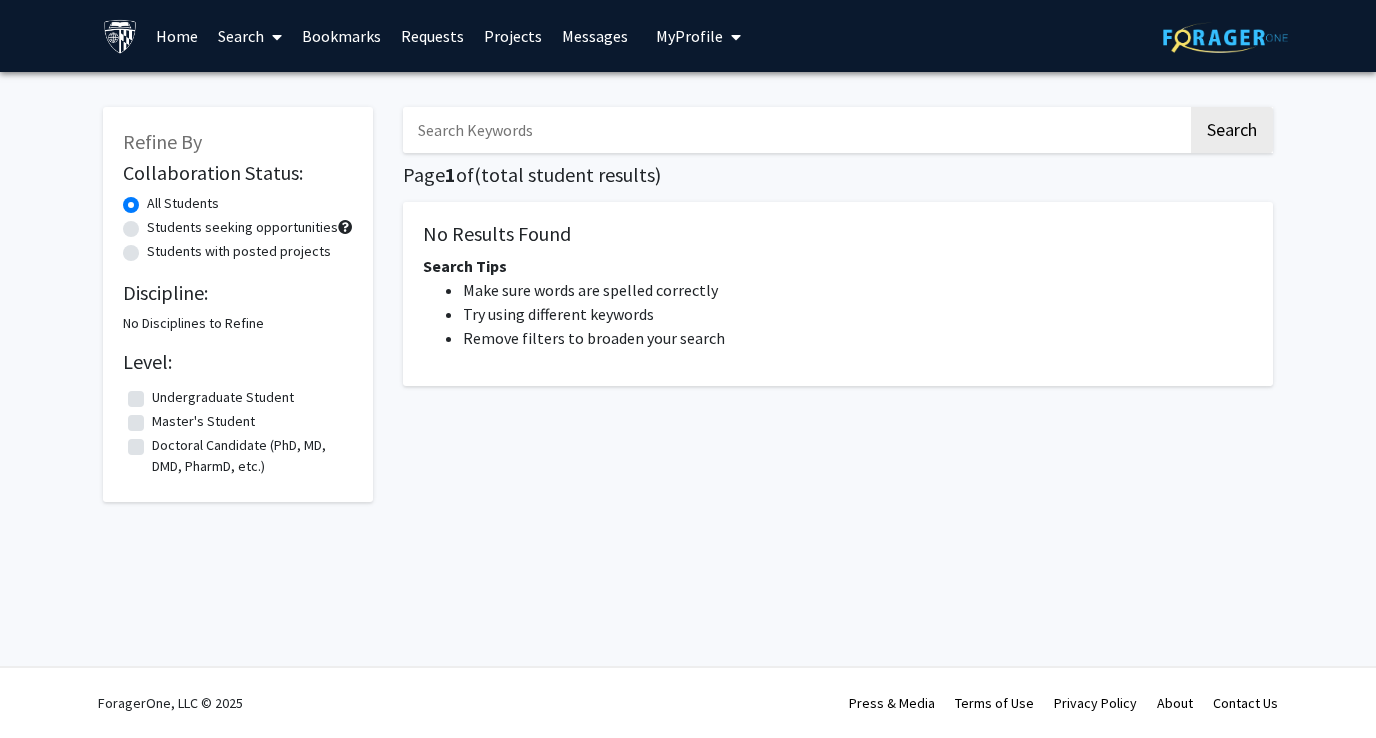 click at bounding box center [273, 37] 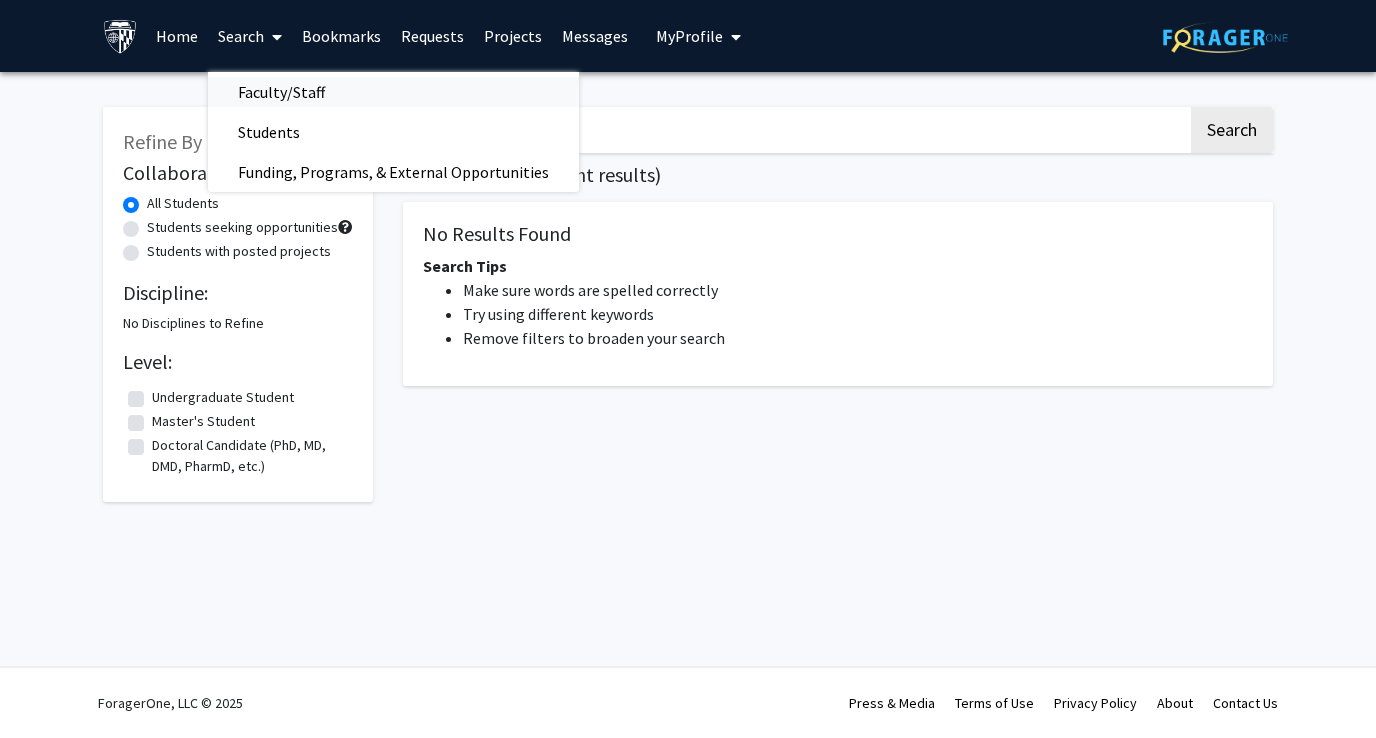 click on "Faculty/Staff" at bounding box center [281, 92] 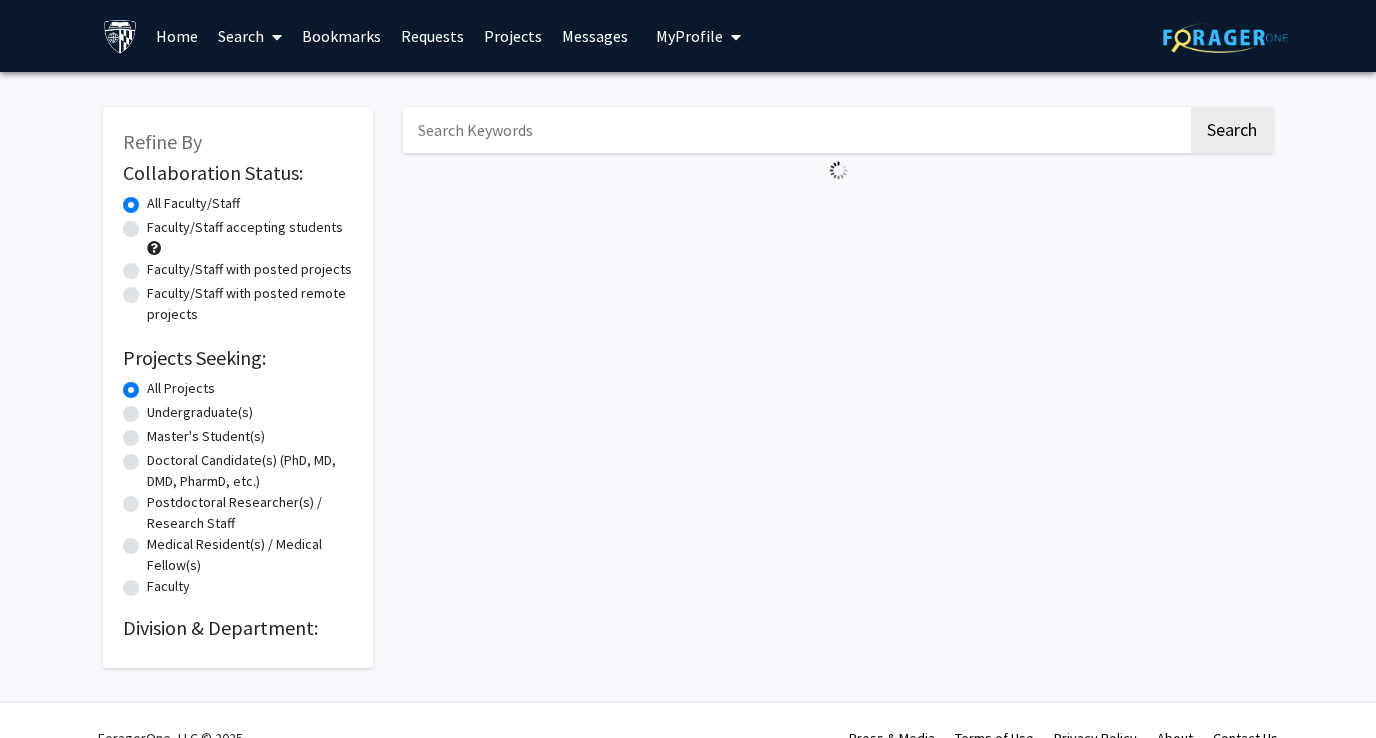 click on "Faculty/Staff with posted projects" 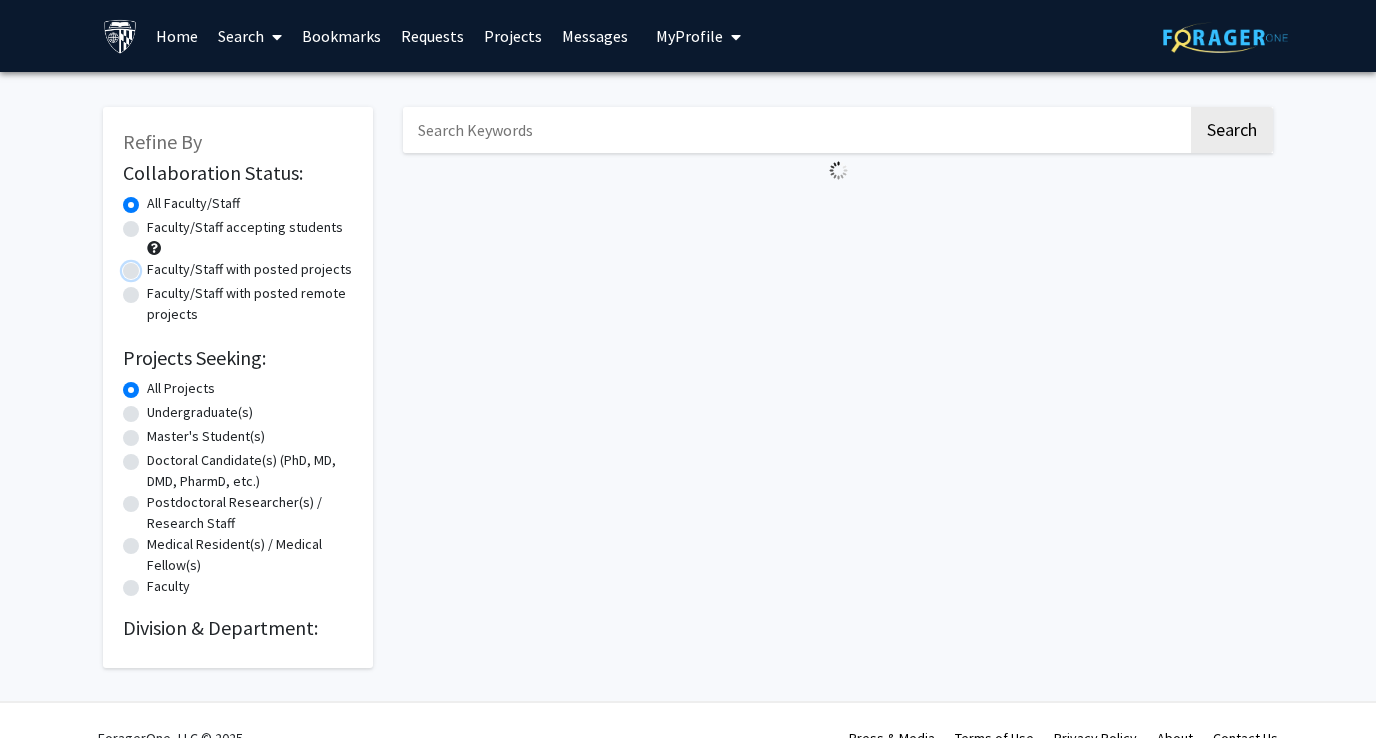 click on "Faculty/Staff with posted projects" at bounding box center [153, 265] 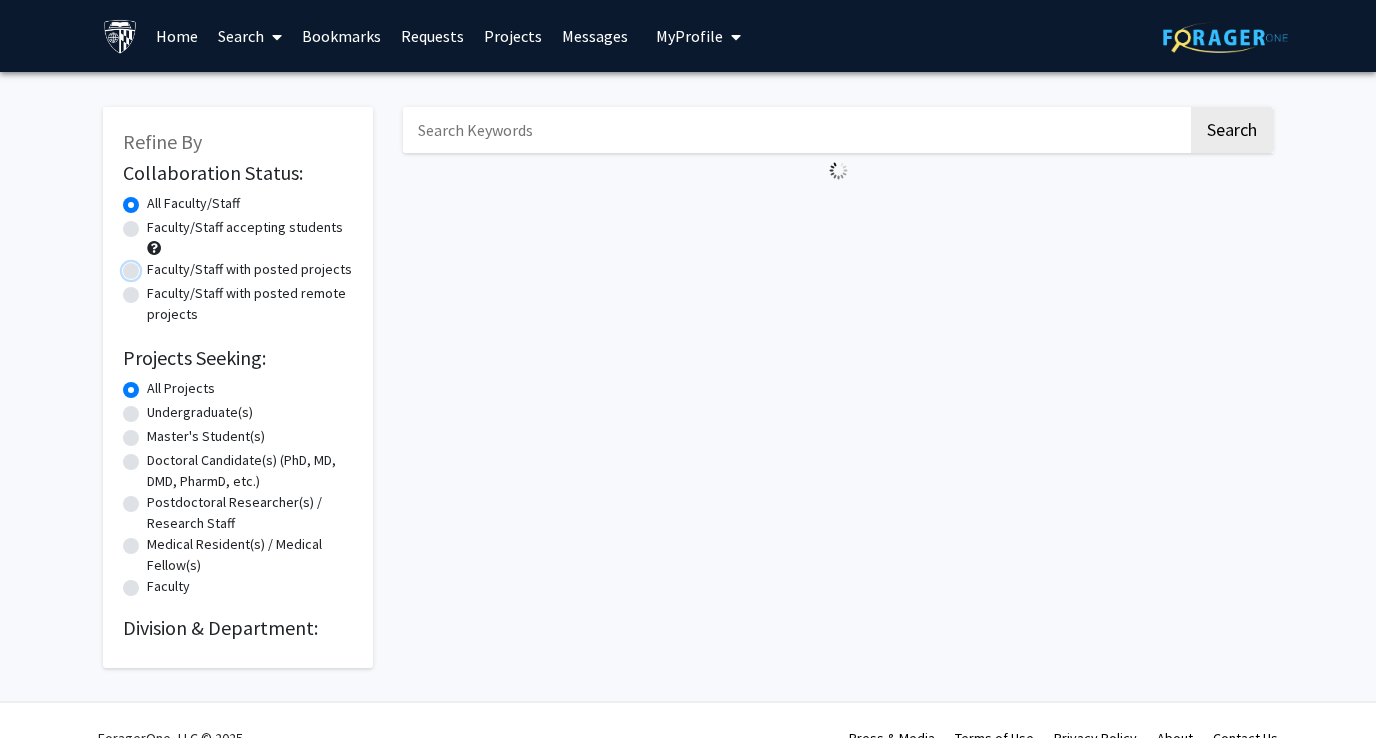 radio on "true" 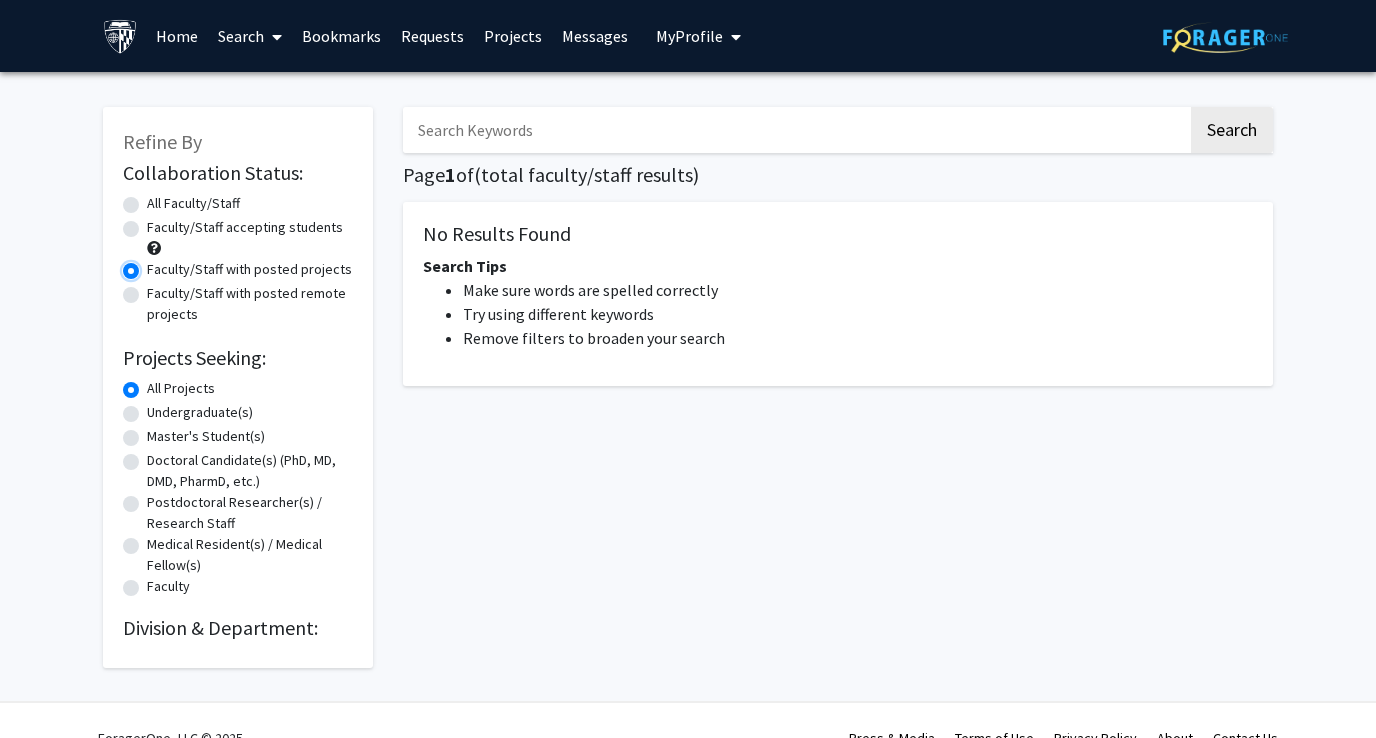 scroll, scrollTop: 35, scrollLeft: 0, axis: vertical 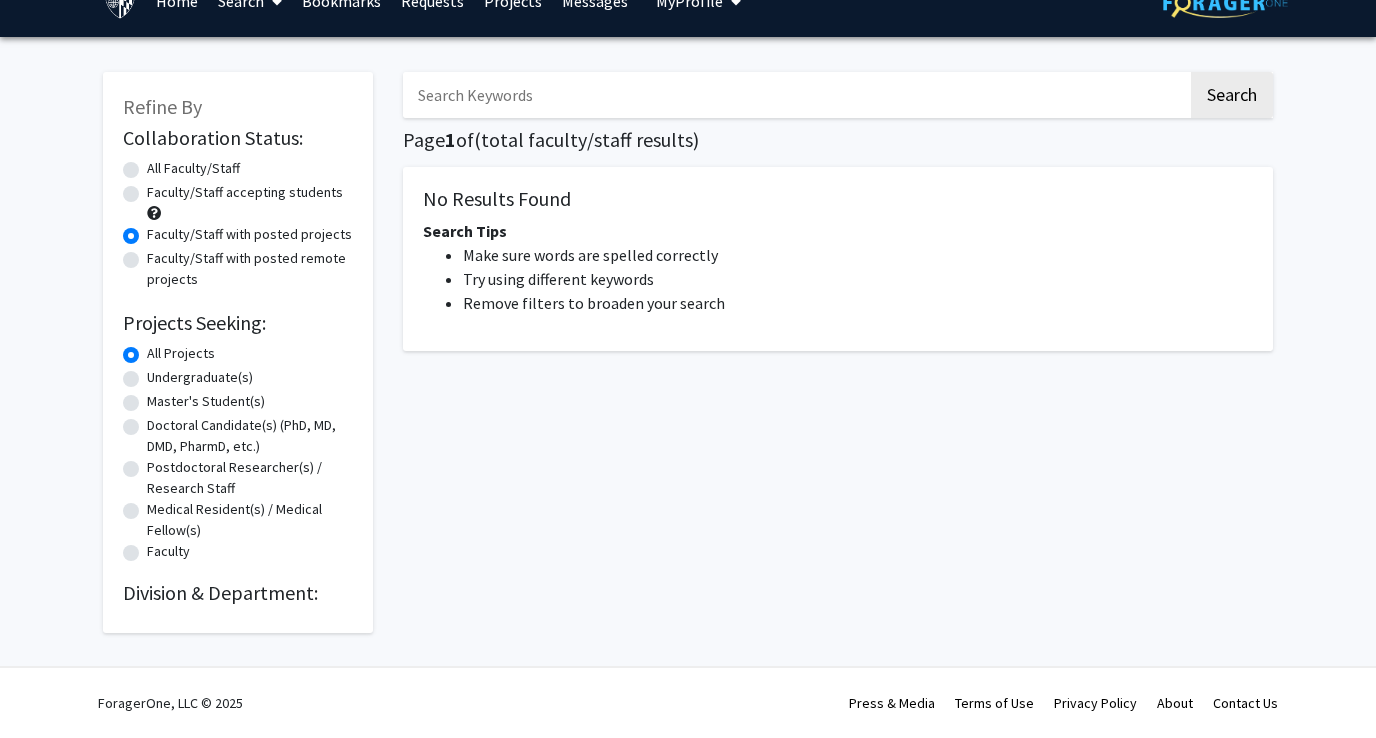 click on "Doctoral Candidate(s) (PhD, MD, DMD, PharmD, etc.)" 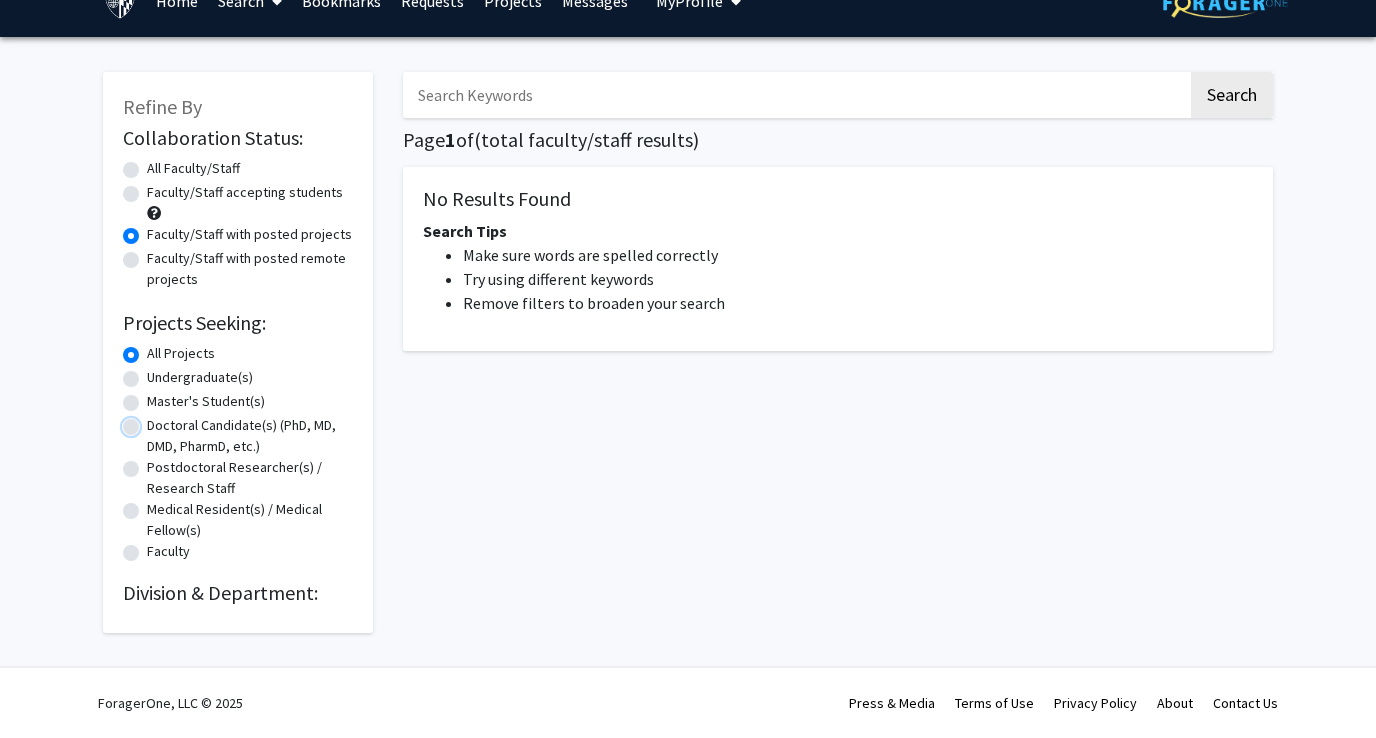 click on "Doctoral Candidate(s) (PhD, MD, DMD, PharmD, etc.)" at bounding box center [153, 421] 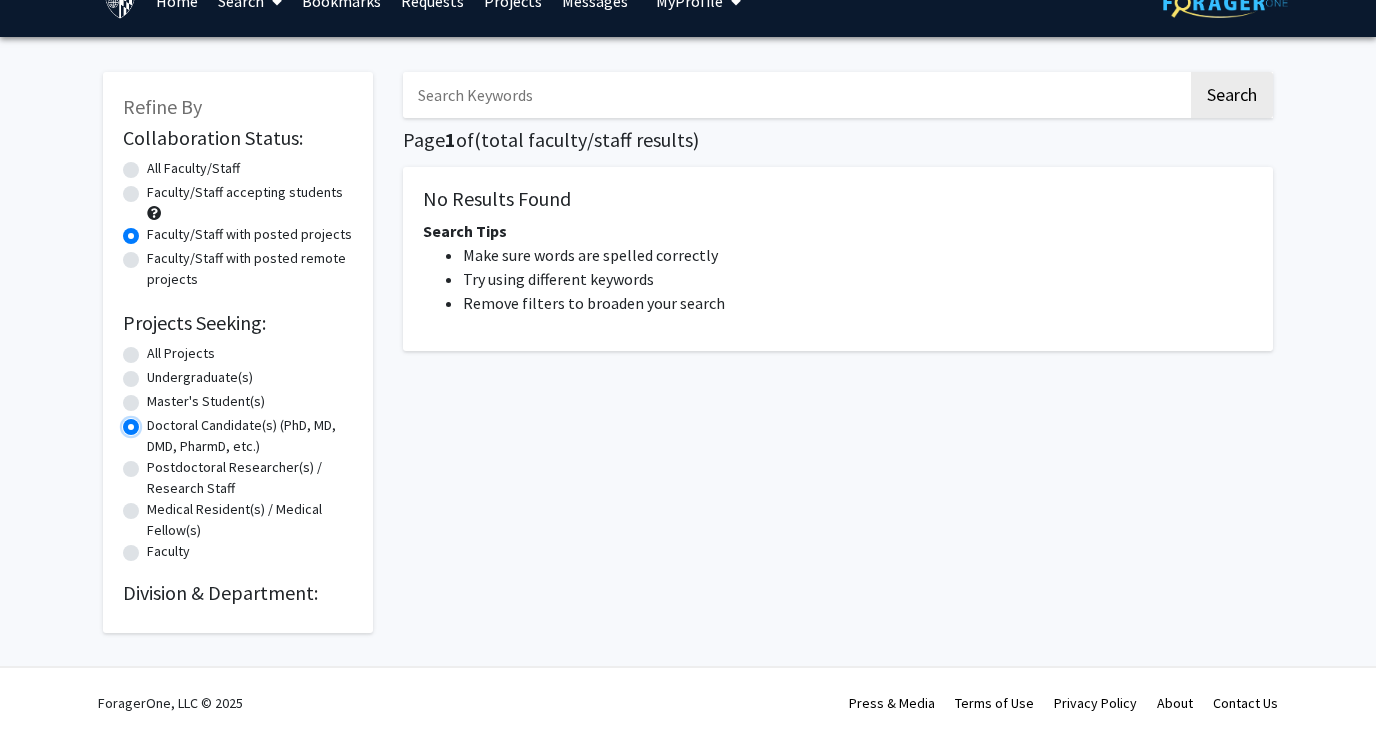 scroll, scrollTop: 0, scrollLeft: 0, axis: both 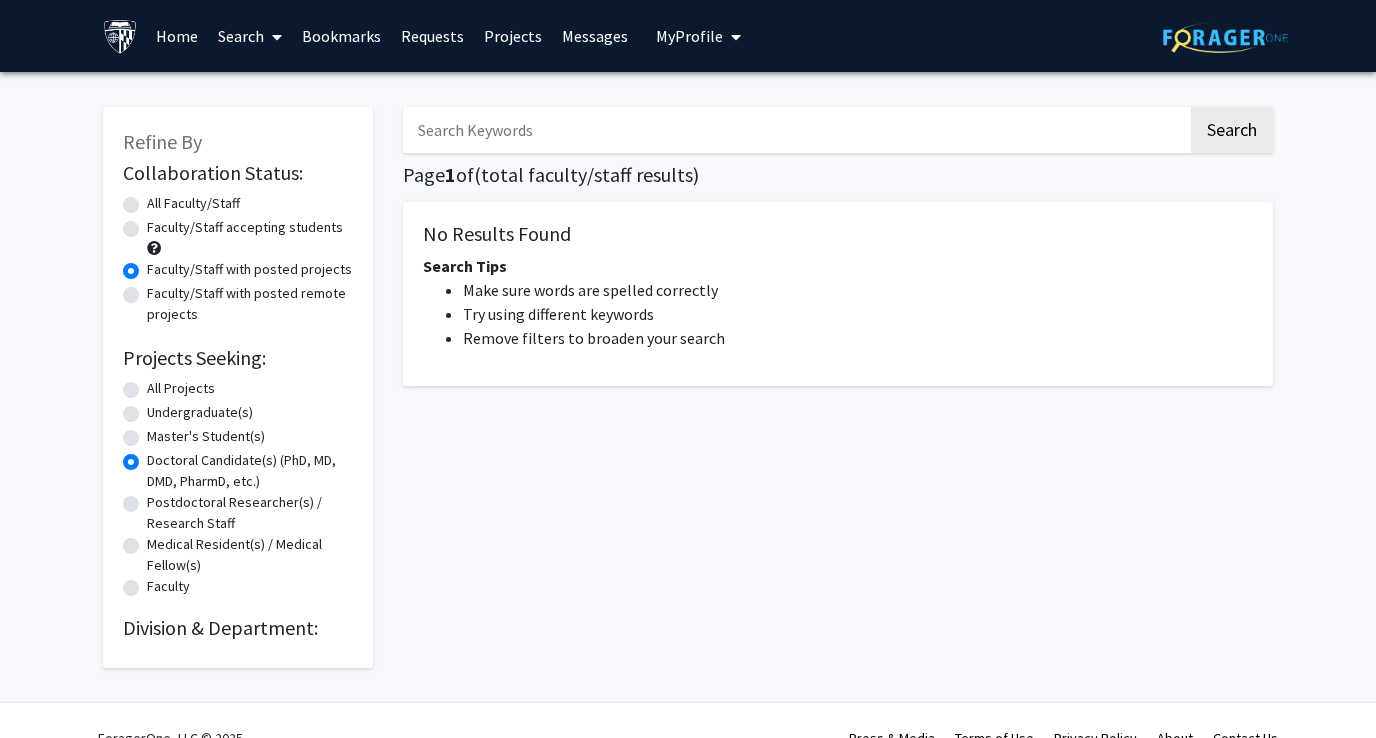 click on "Faculty" 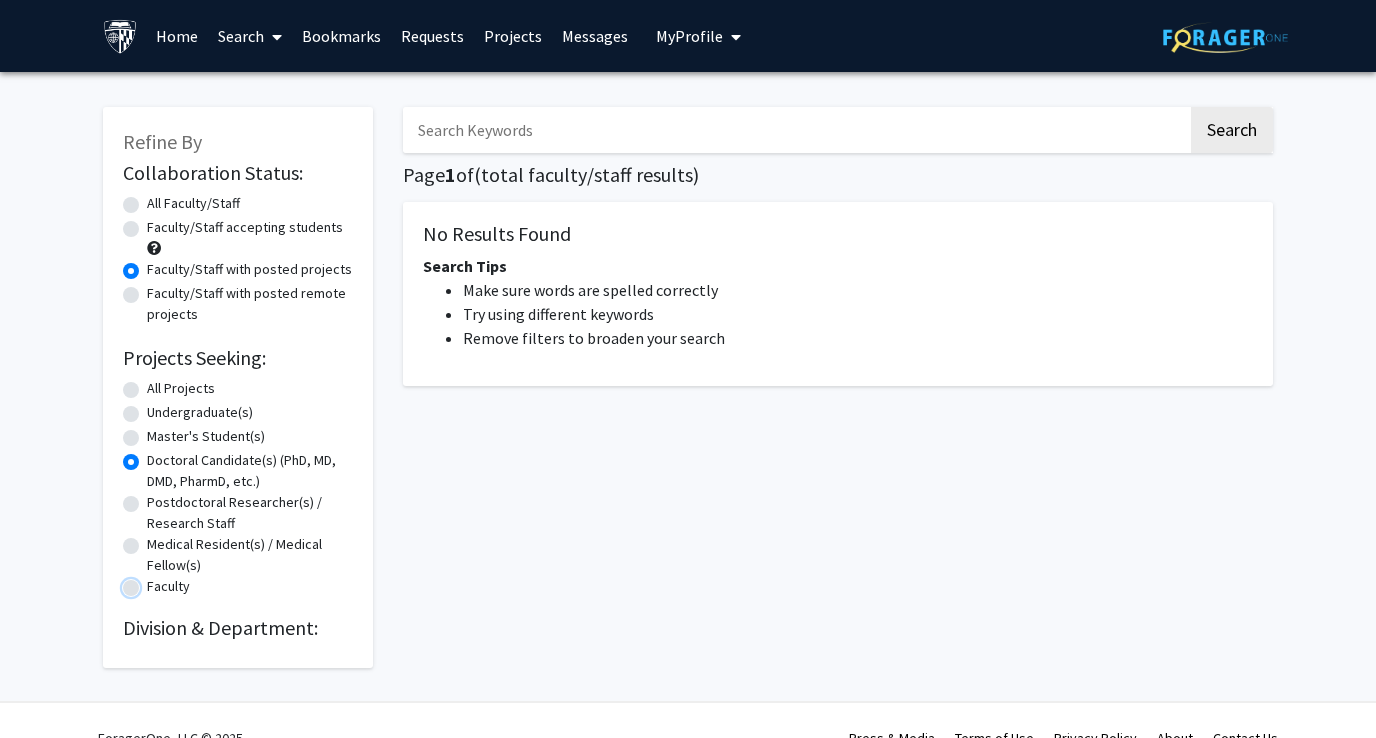 click on "Faculty" at bounding box center [153, 582] 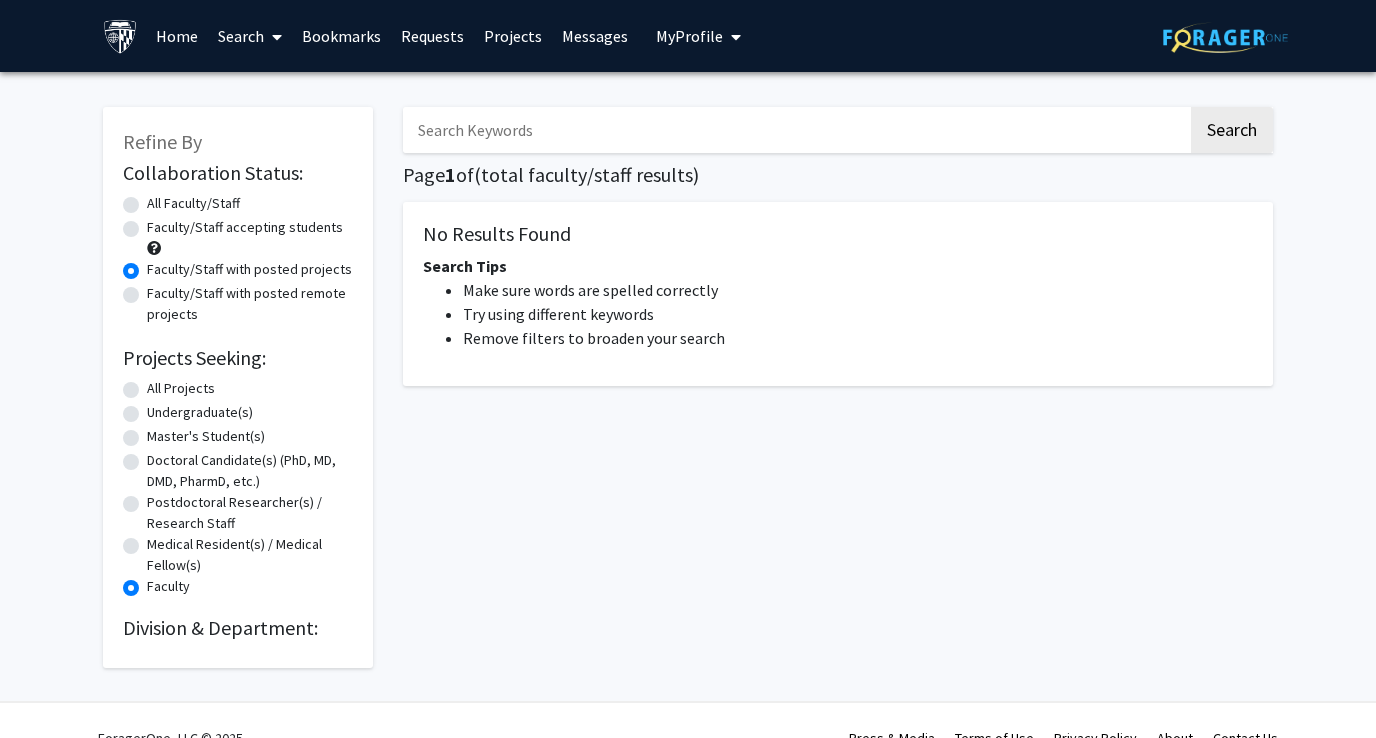 click at bounding box center [795, 130] 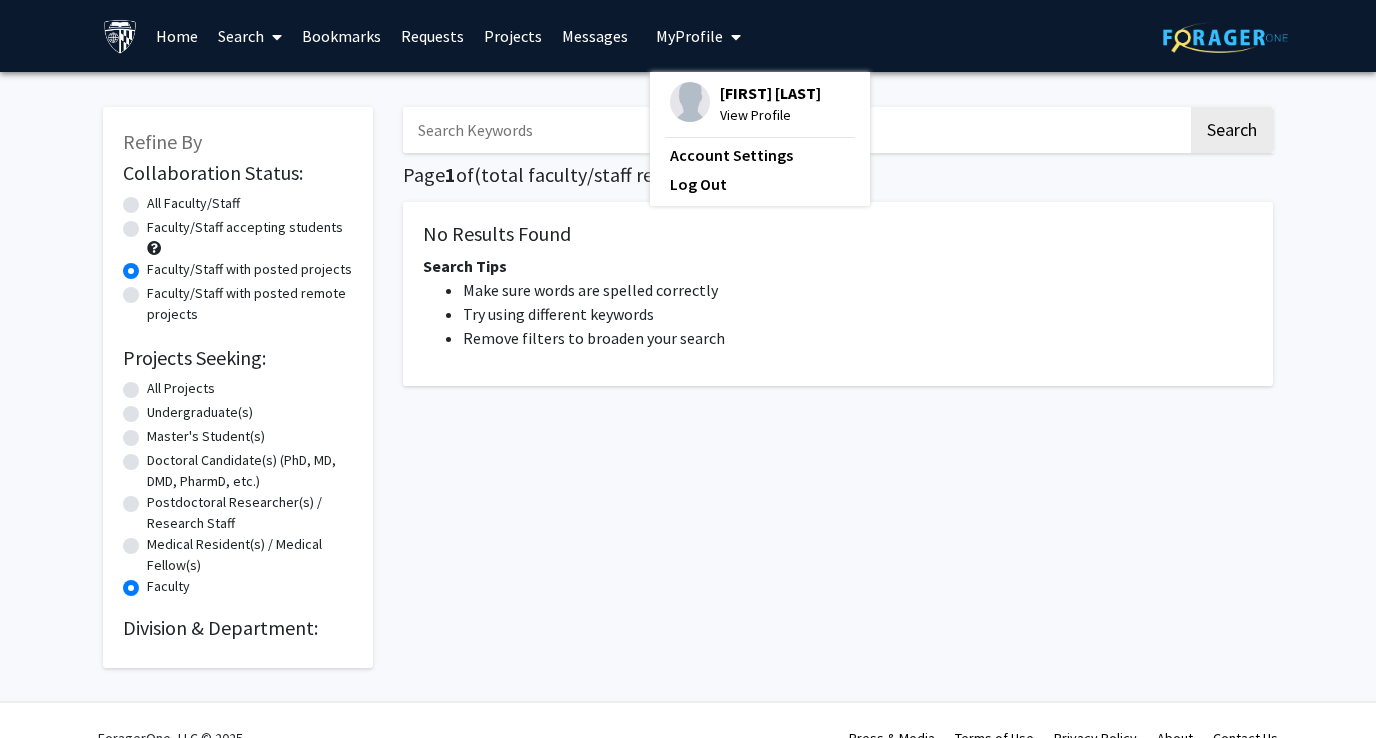 click on "Search" at bounding box center (250, 36) 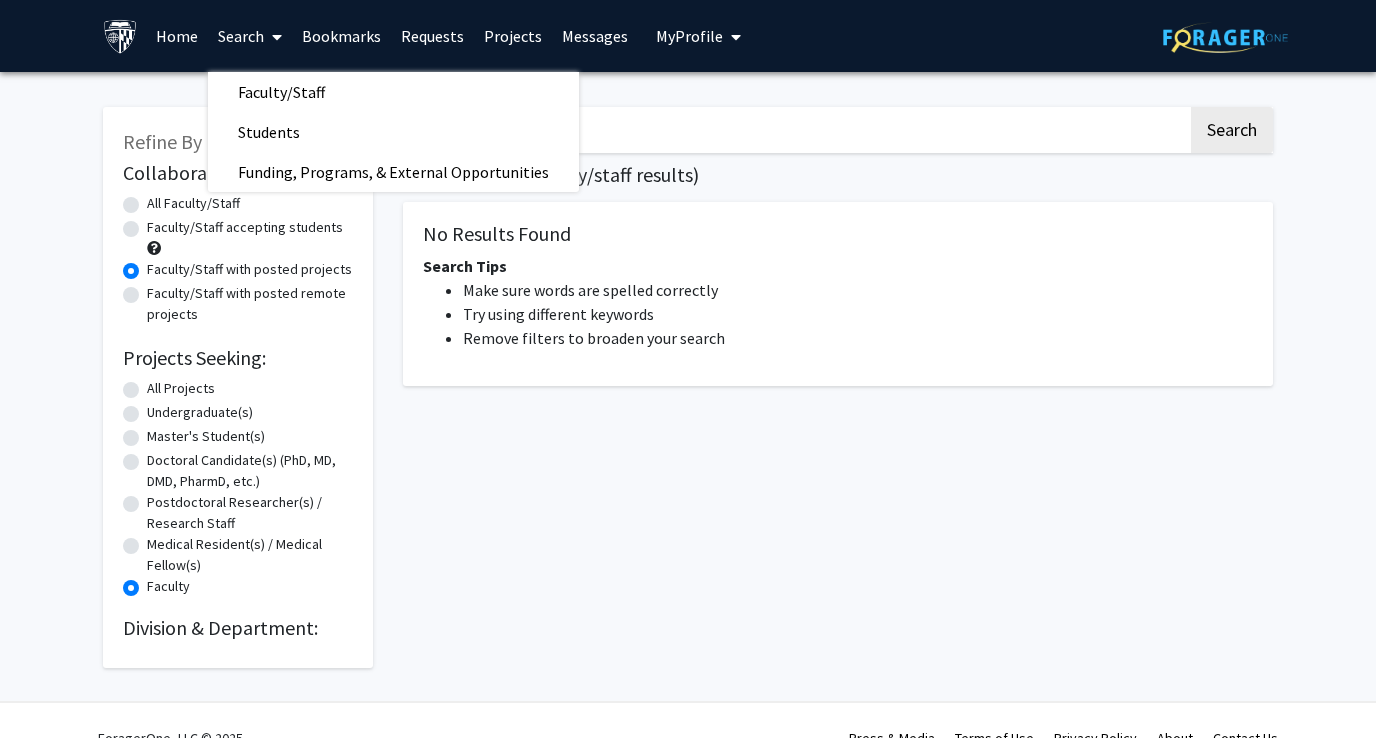 click on "Home" at bounding box center [177, 36] 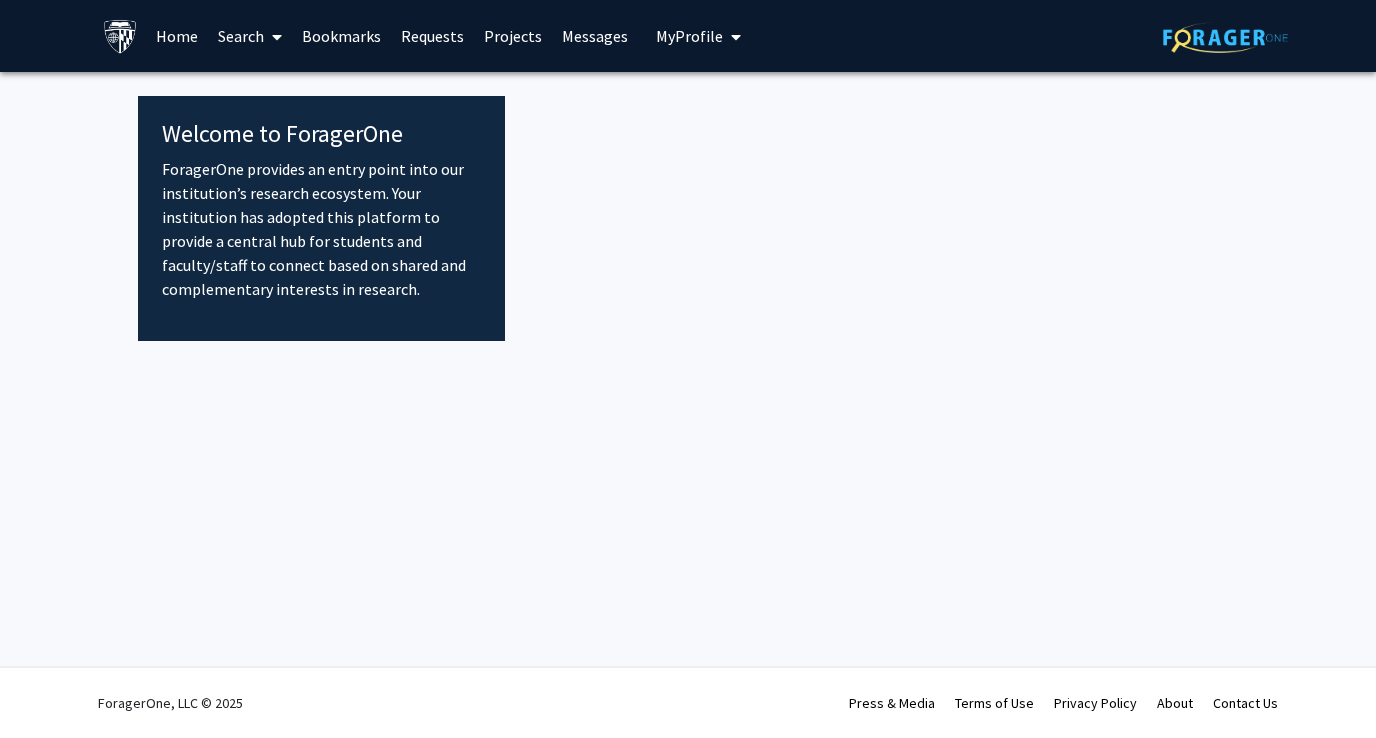click on "Bookmarks" at bounding box center (341, 36) 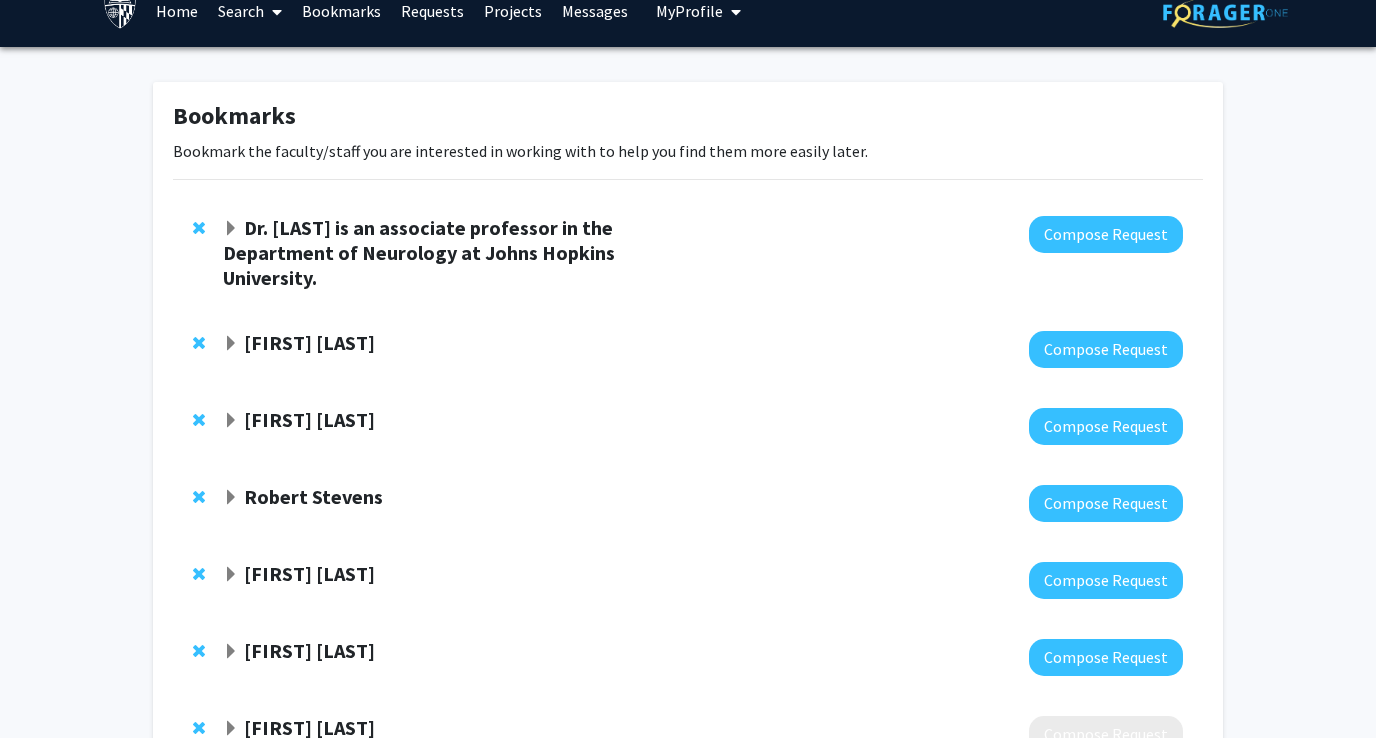 scroll, scrollTop: 41, scrollLeft: 0, axis: vertical 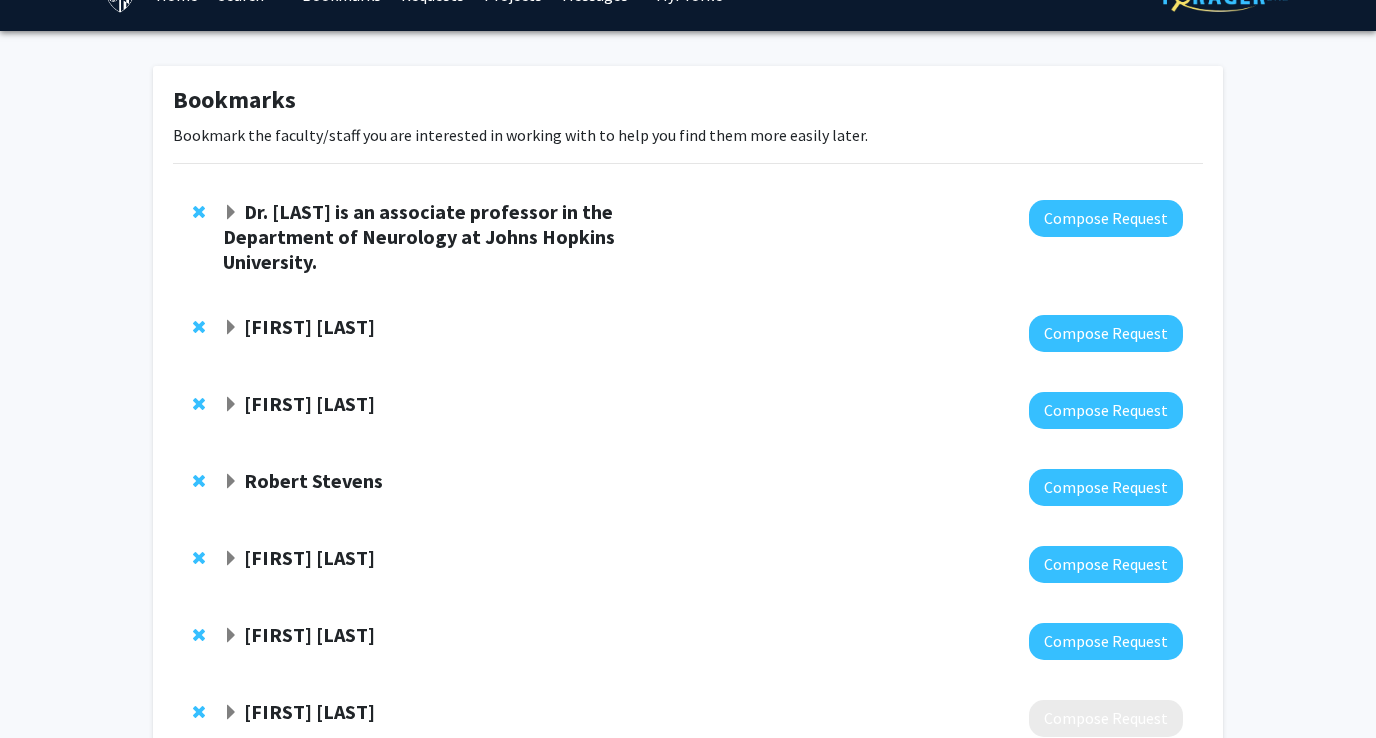 click on "Dr. [LAST] is an associate professor in the Department of Neurology at Johns Hopkins University." 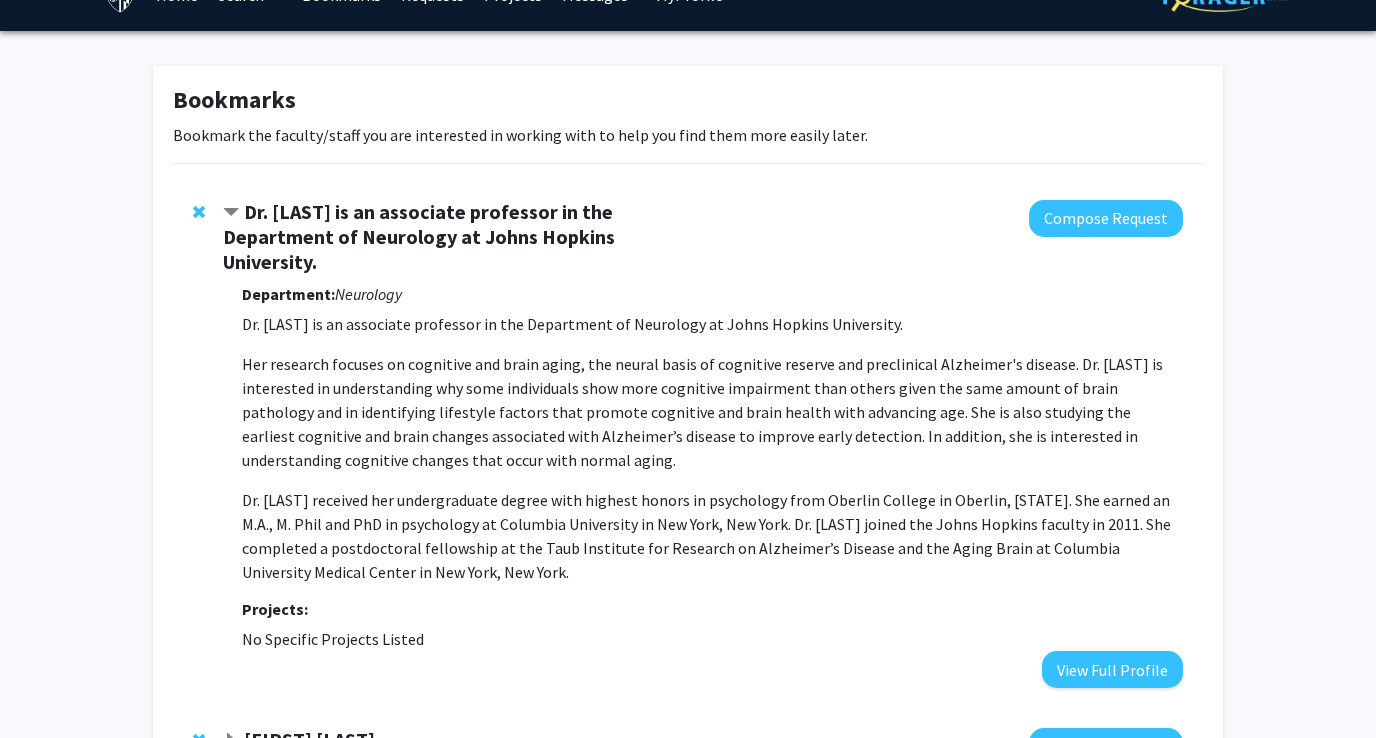 click on "Dr. [LAST] is an associate professor in the Department of Neurology at Johns Hopkins University." 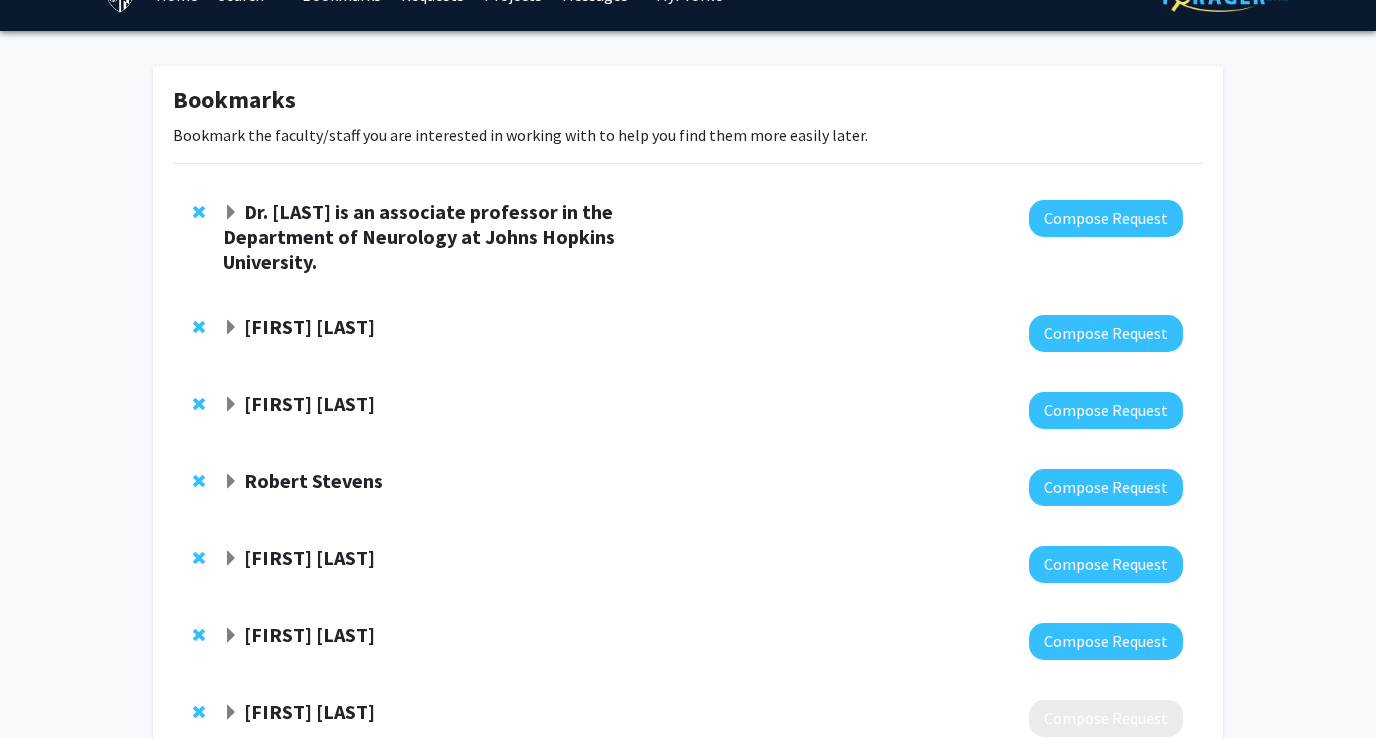 click on "Dr. [LAST] is an associate professor in the Department of Neurology at Johns Hopkins University." 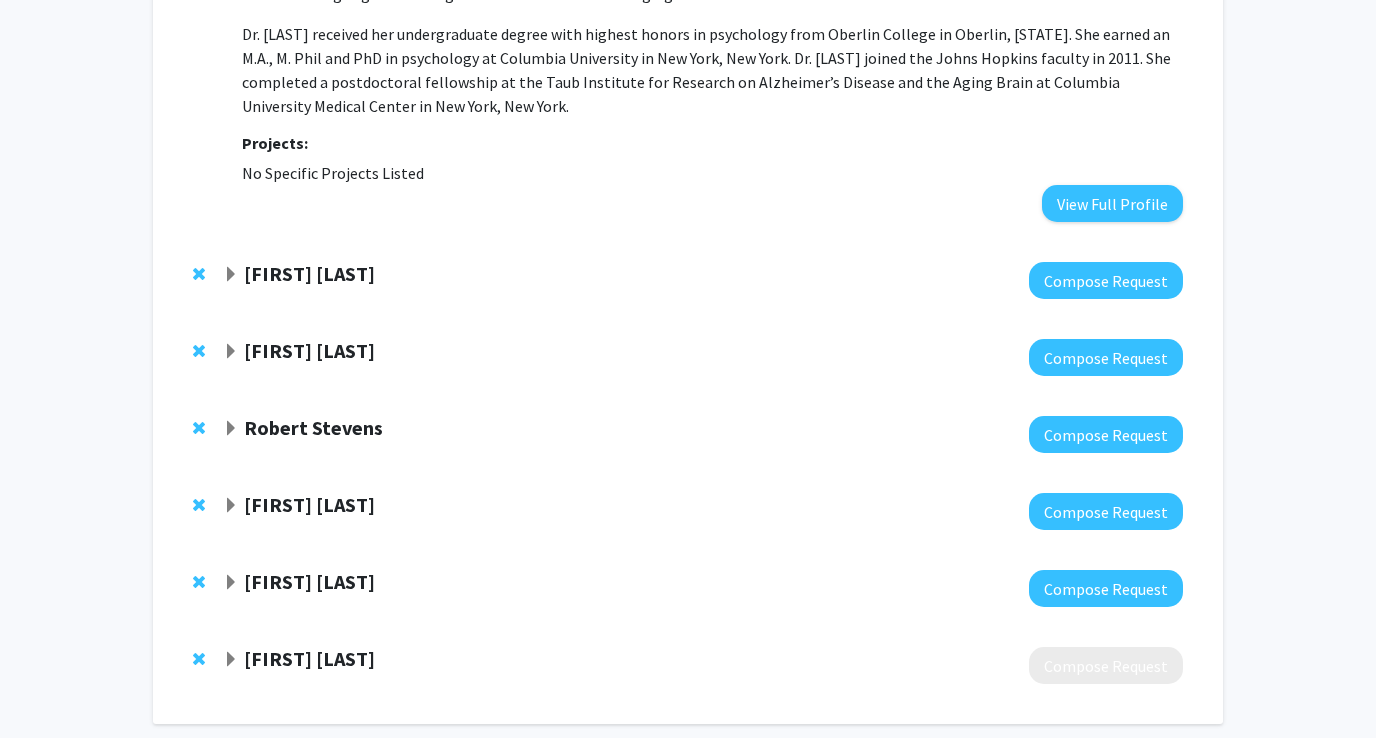 scroll, scrollTop: 560, scrollLeft: 0, axis: vertical 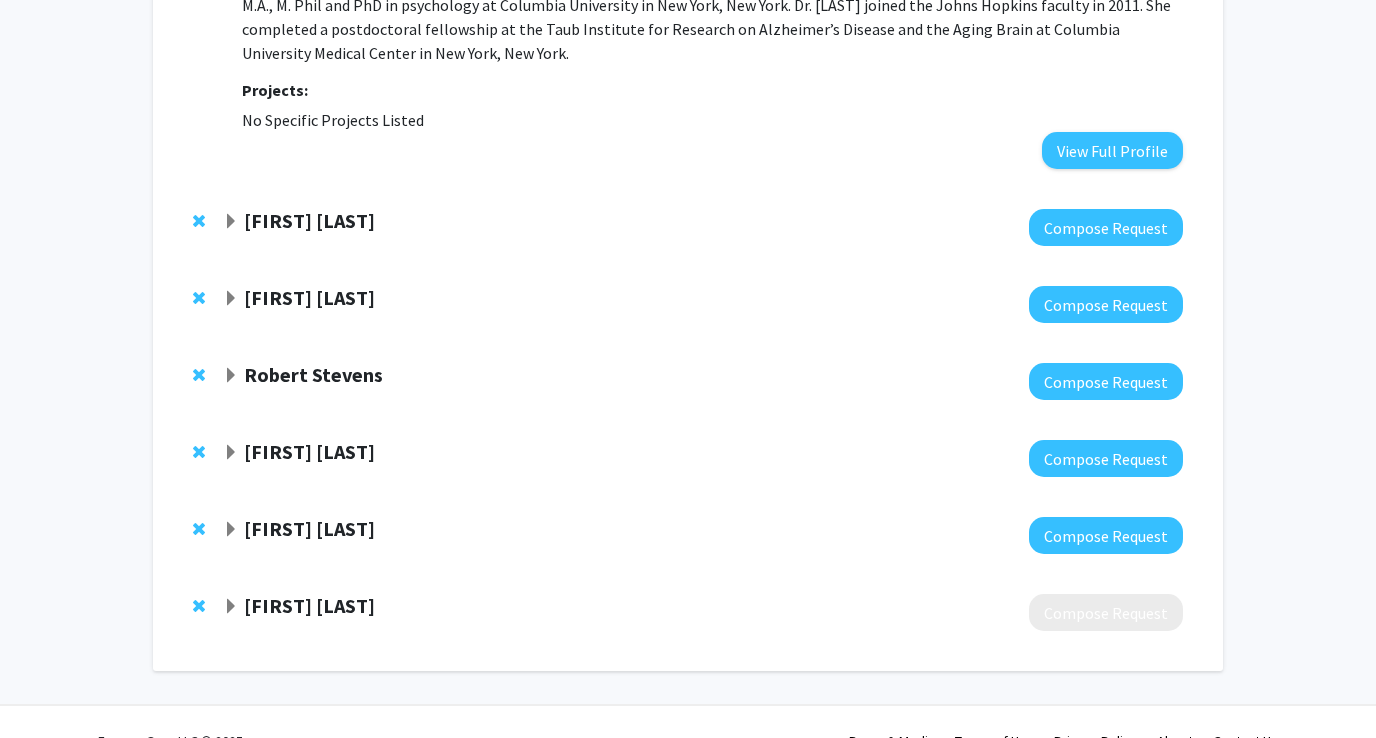 click on "[FIRST] [LAST]" 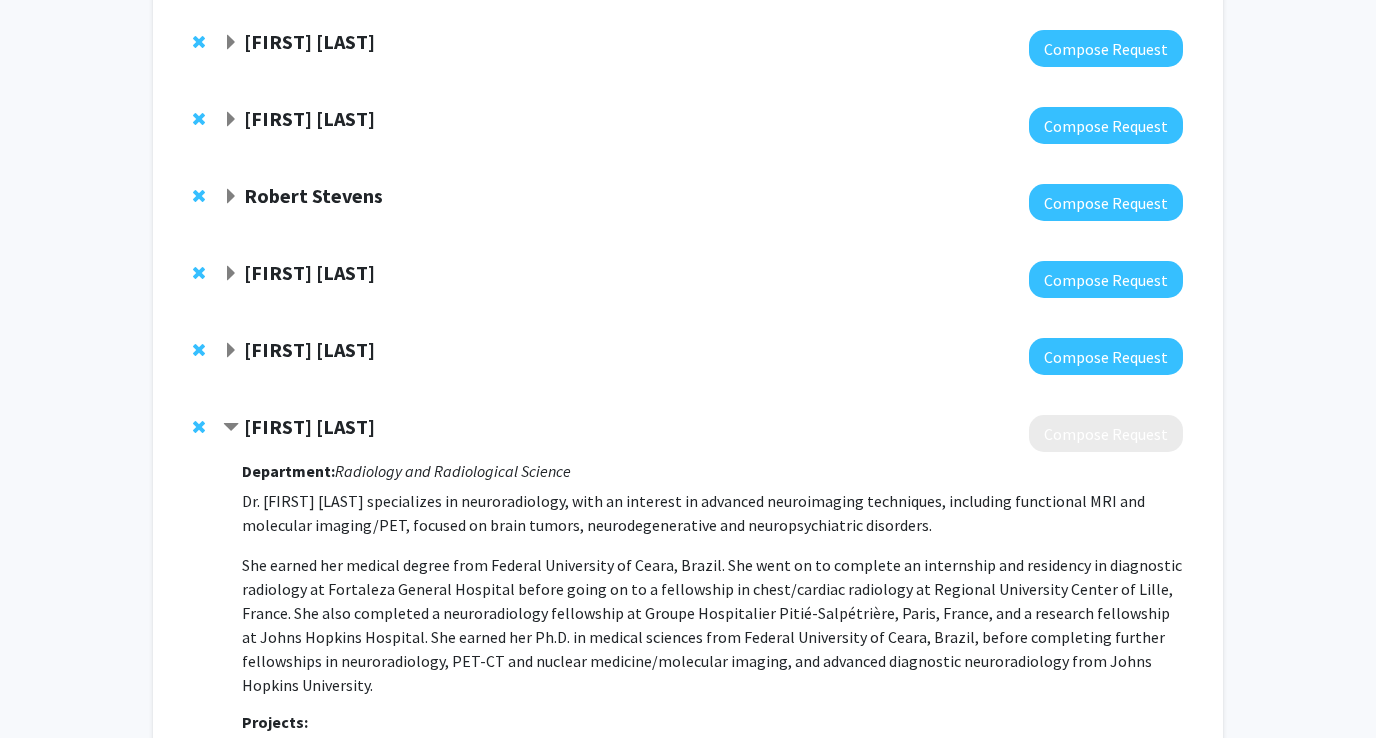 scroll, scrollTop: 766, scrollLeft: 0, axis: vertical 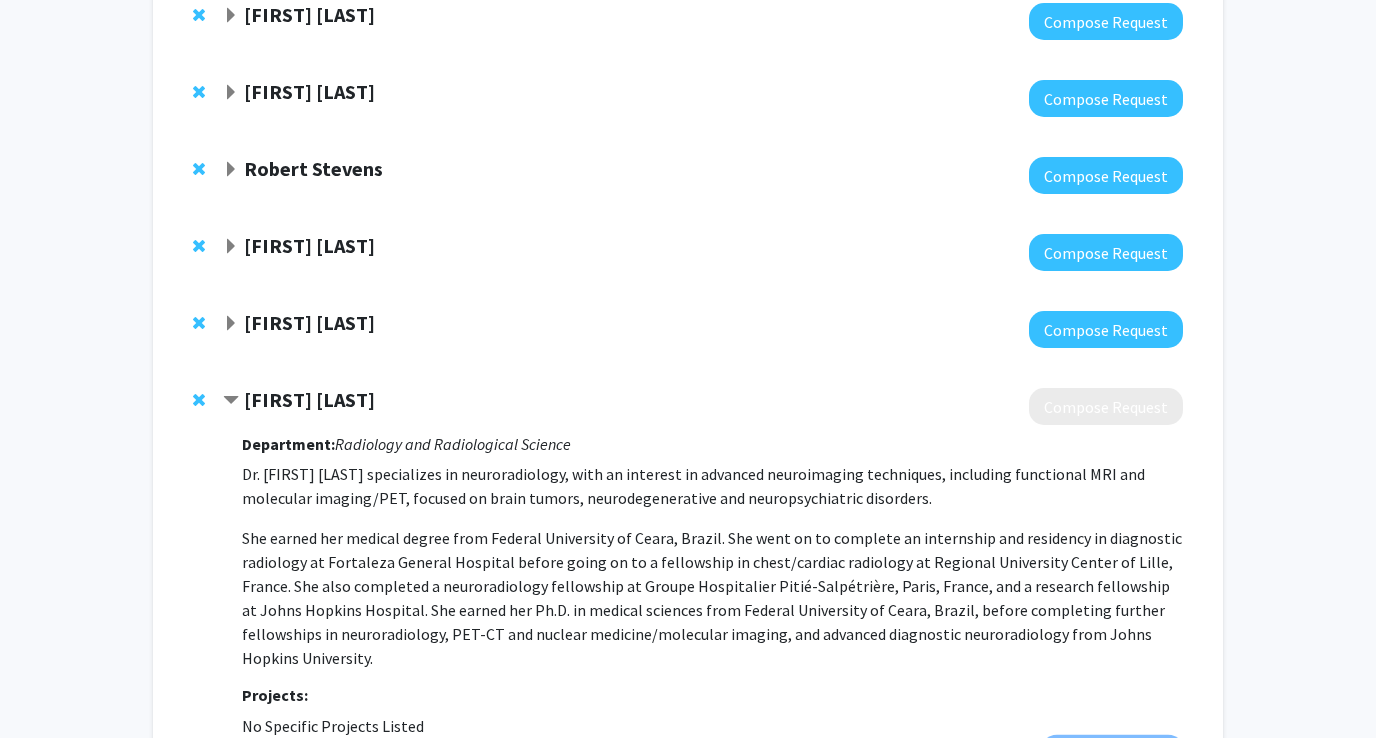 click on "View Full Profile" at bounding box center (1112, 756) 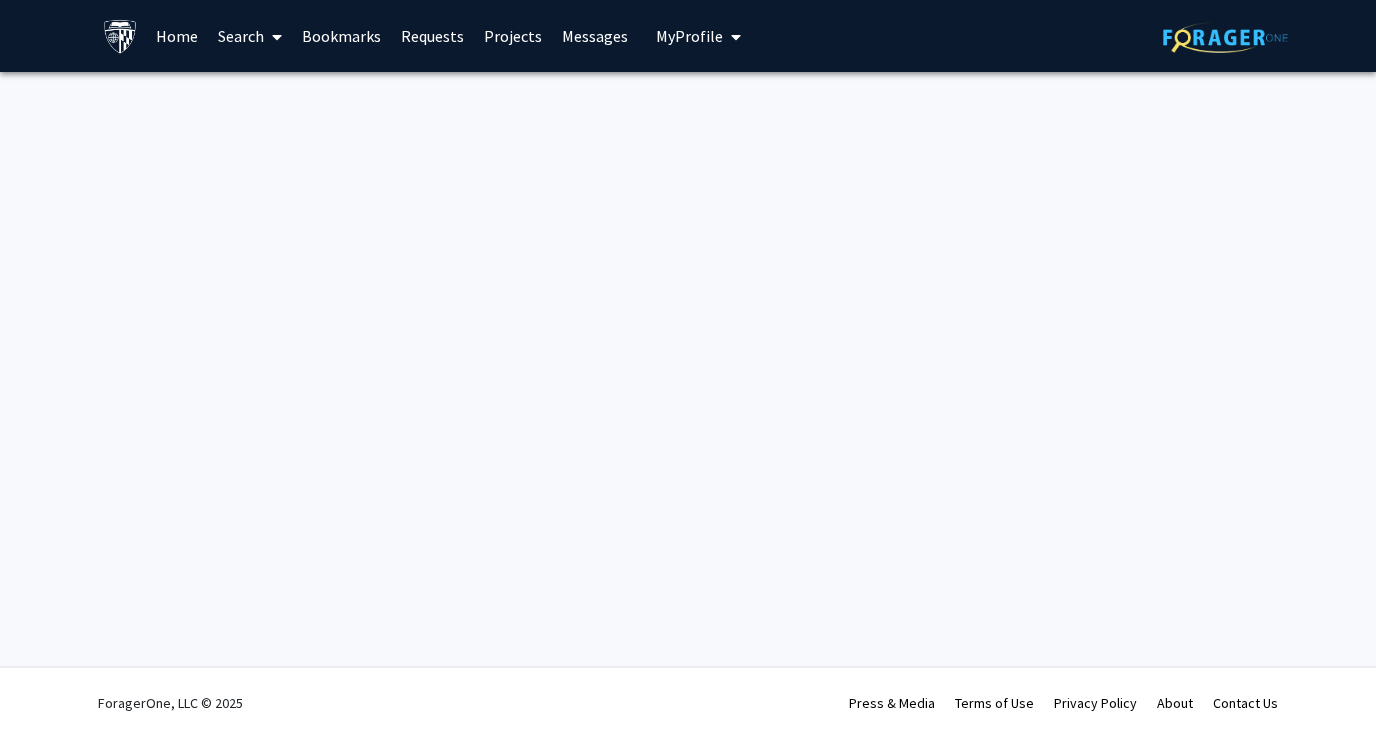 scroll, scrollTop: 0, scrollLeft: 0, axis: both 